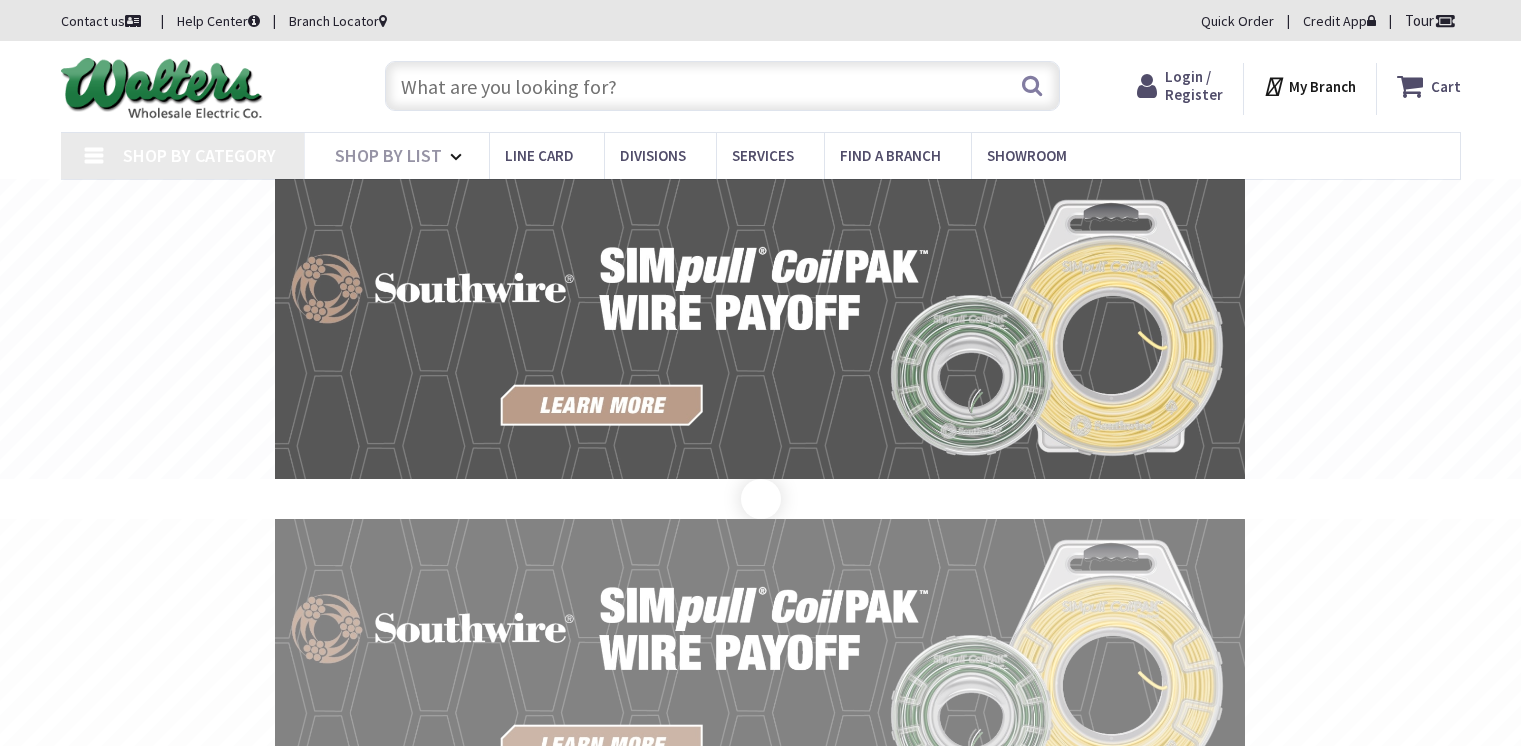 type on "[PERSON_NAME][GEOGRAPHIC_DATA], [GEOGRAPHIC_DATA]" 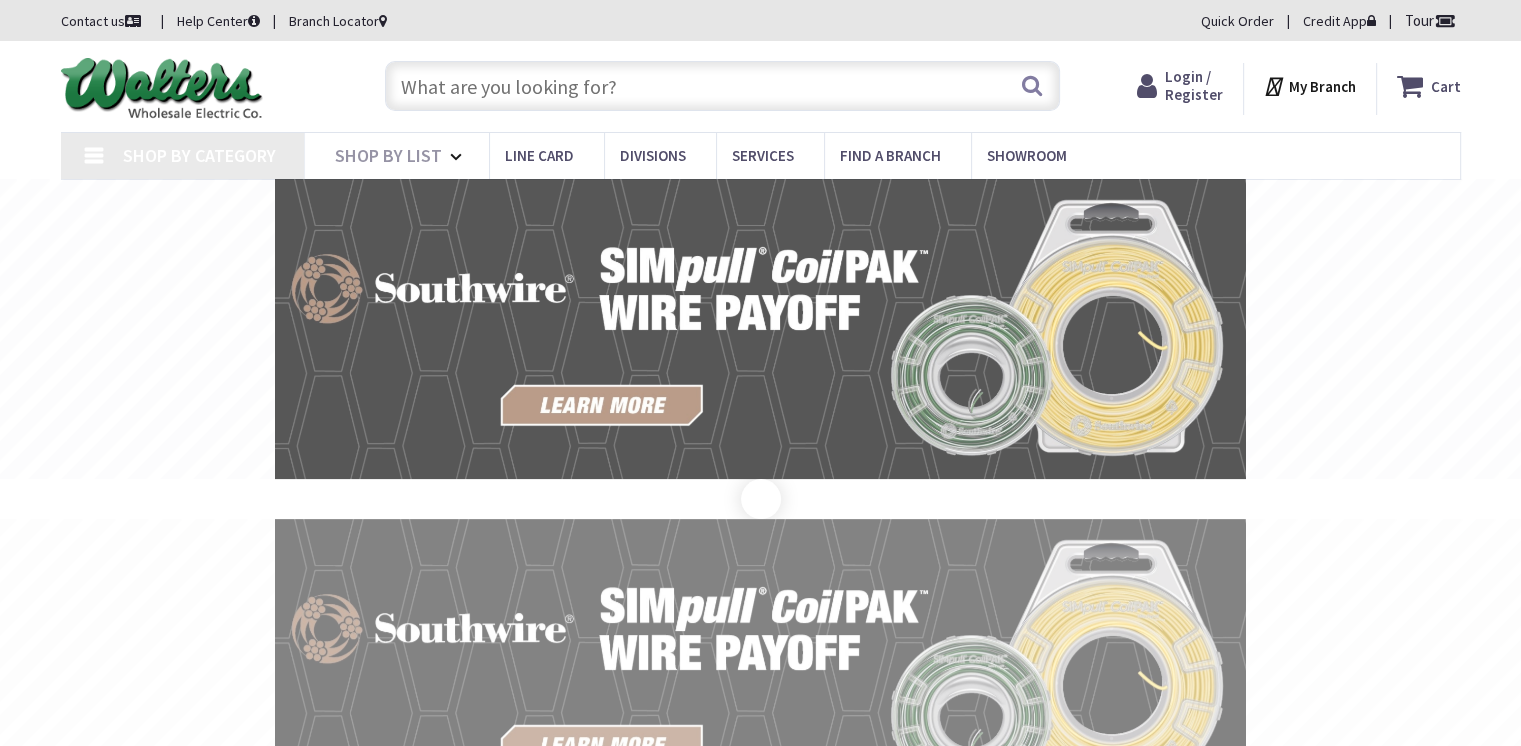 scroll, scrollTop: 0, scrollLeft: 0, axis: both 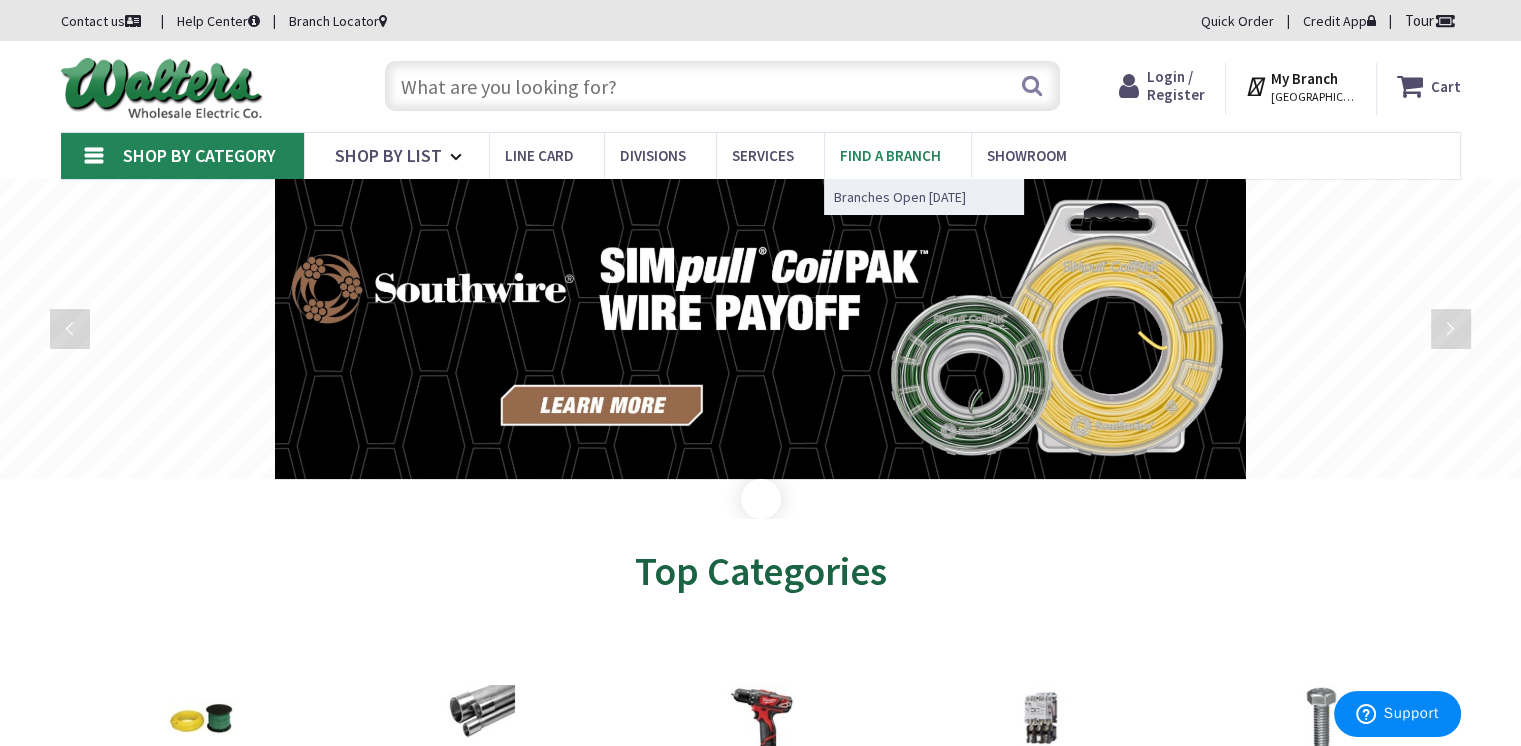 click on "Find a Branch" at bounding box center (890, 155) 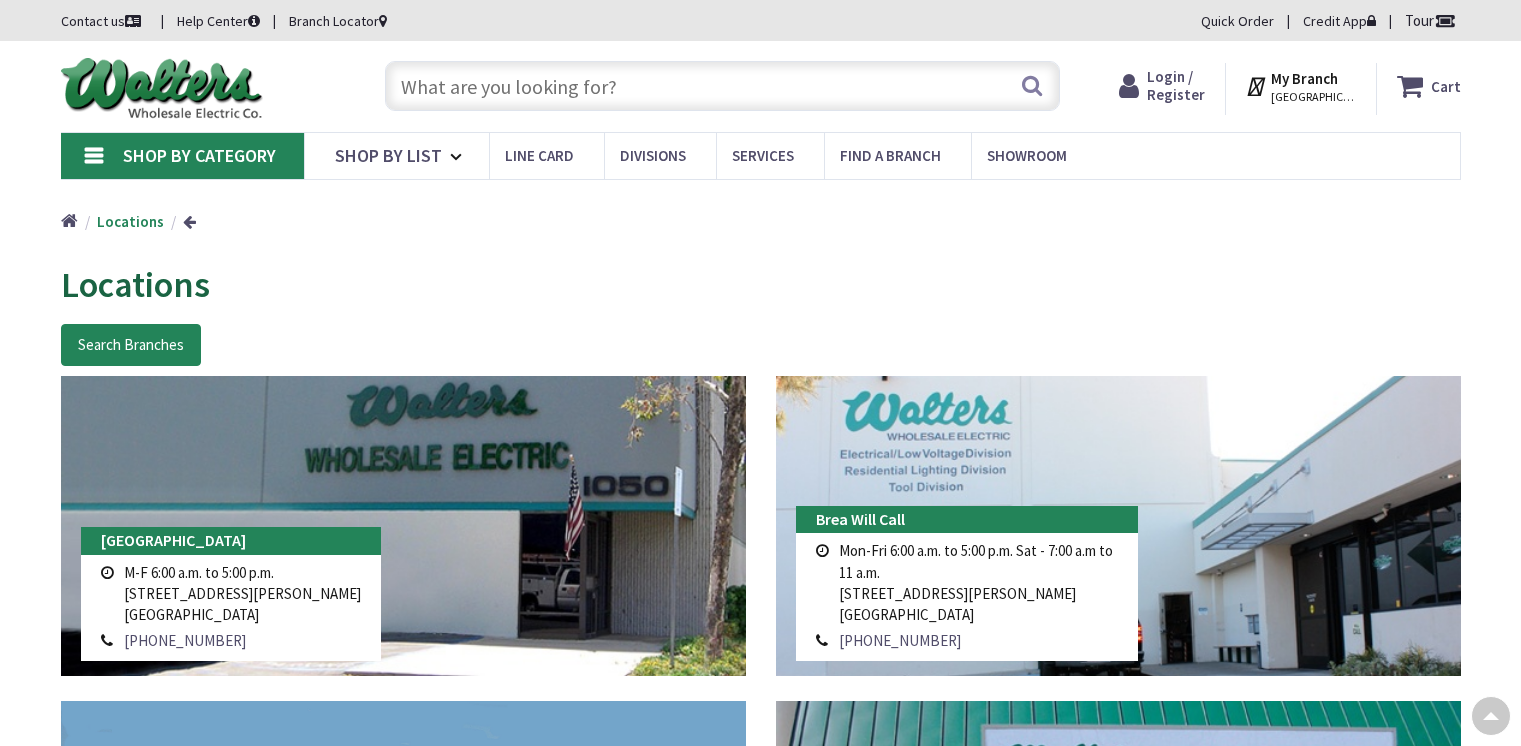 scroll, scrollTop: 2184, scrollLeft: 0, axis: vertical 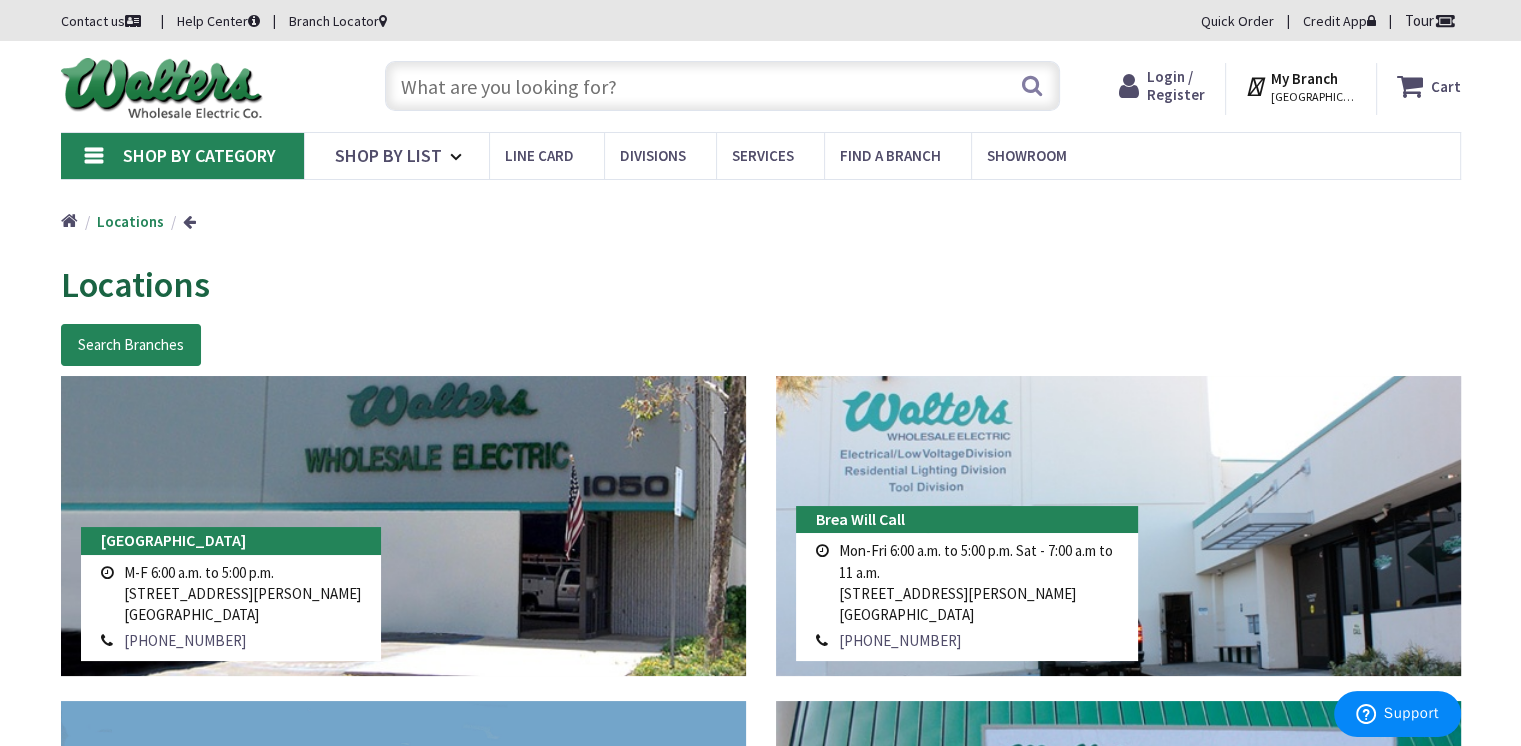 click at bounding box center (722, 86) 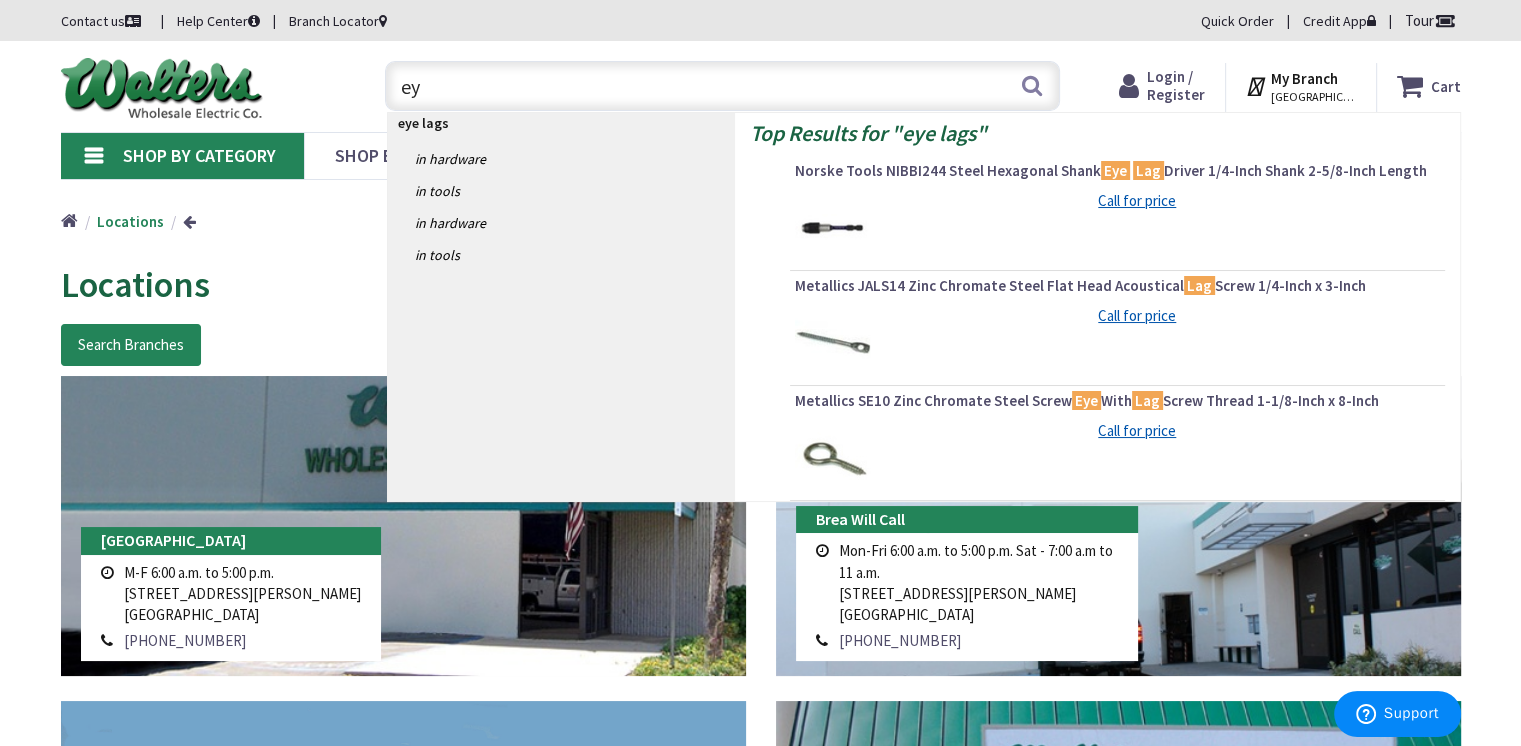 type on "e" 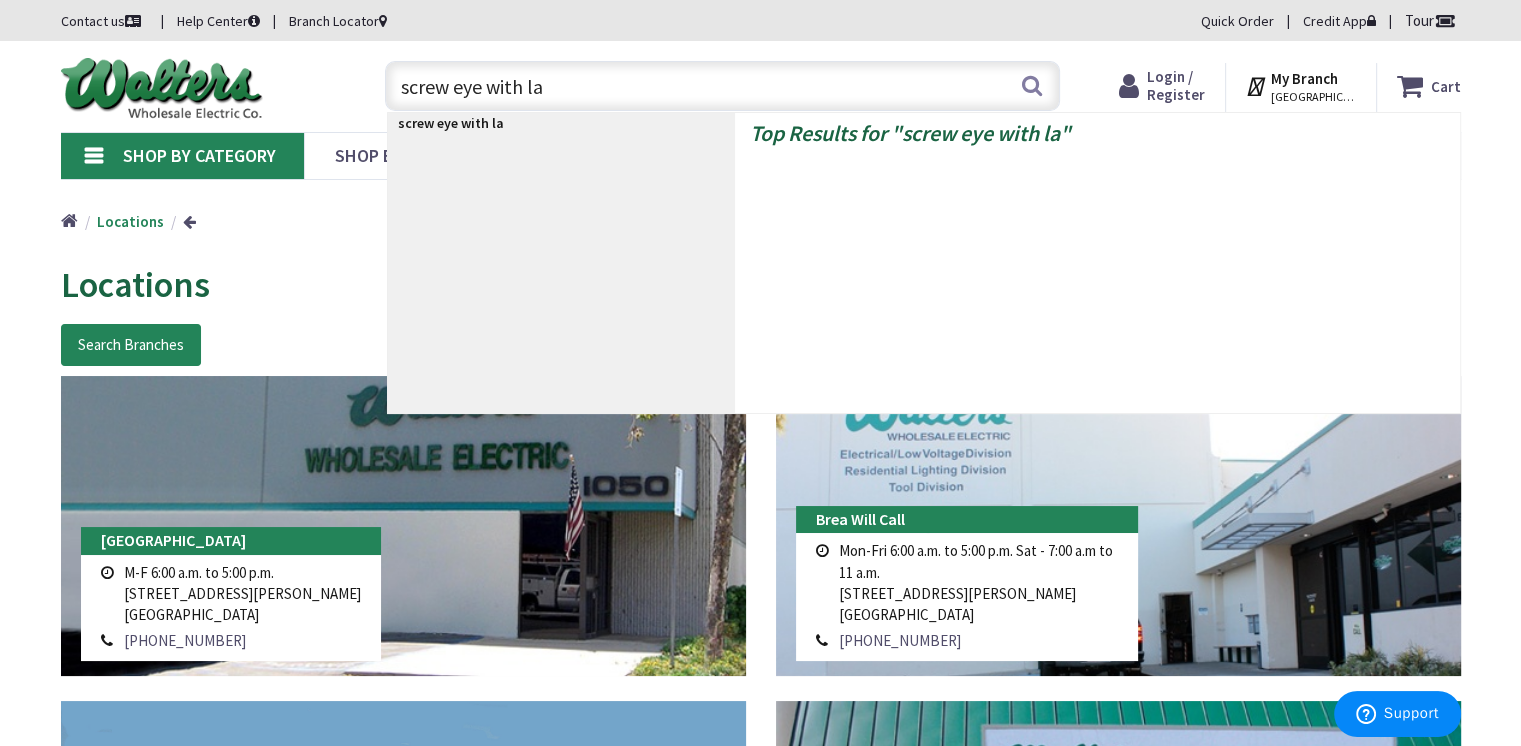 type on "screw eye with lag" 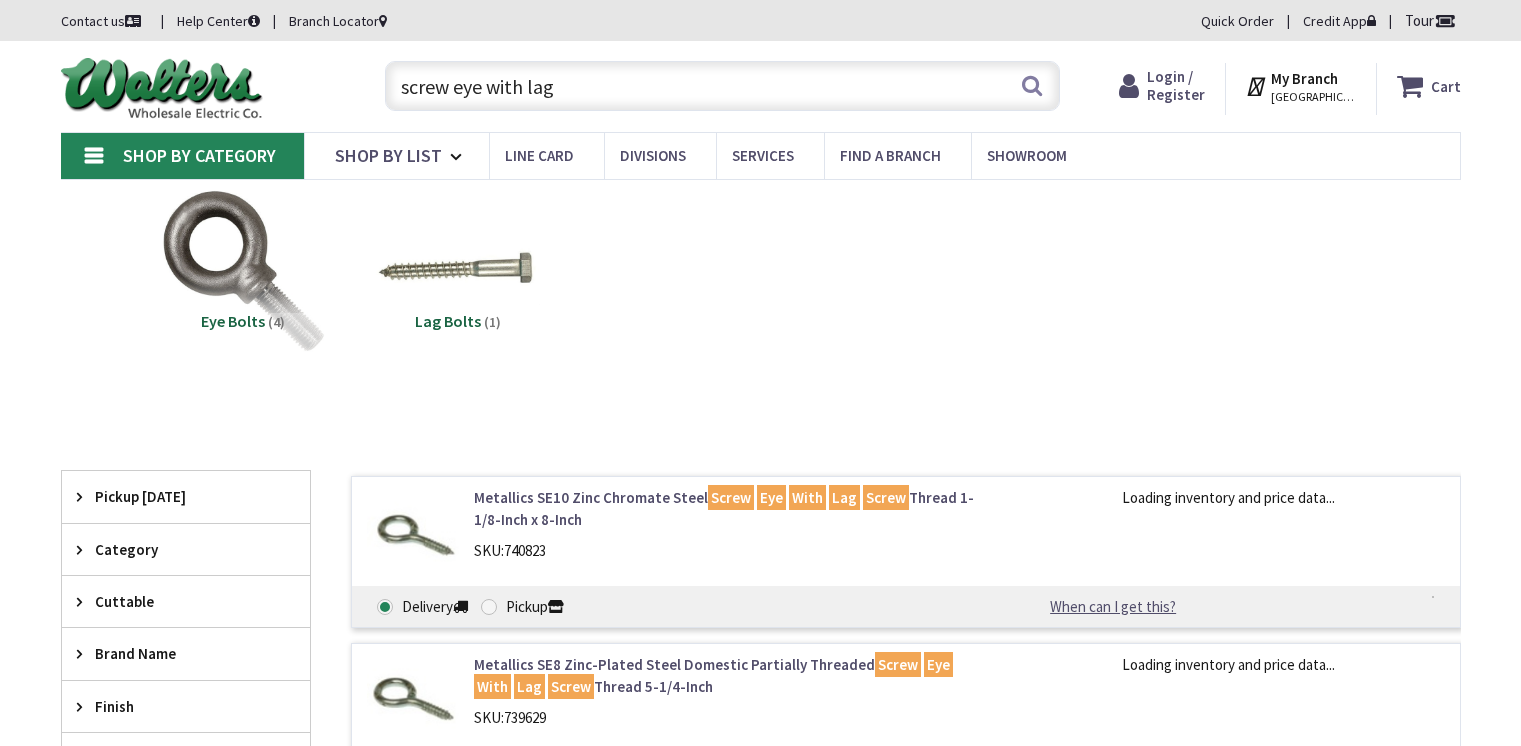 scroll, scrollTop: 0, scrollLeft: 0, axis: both 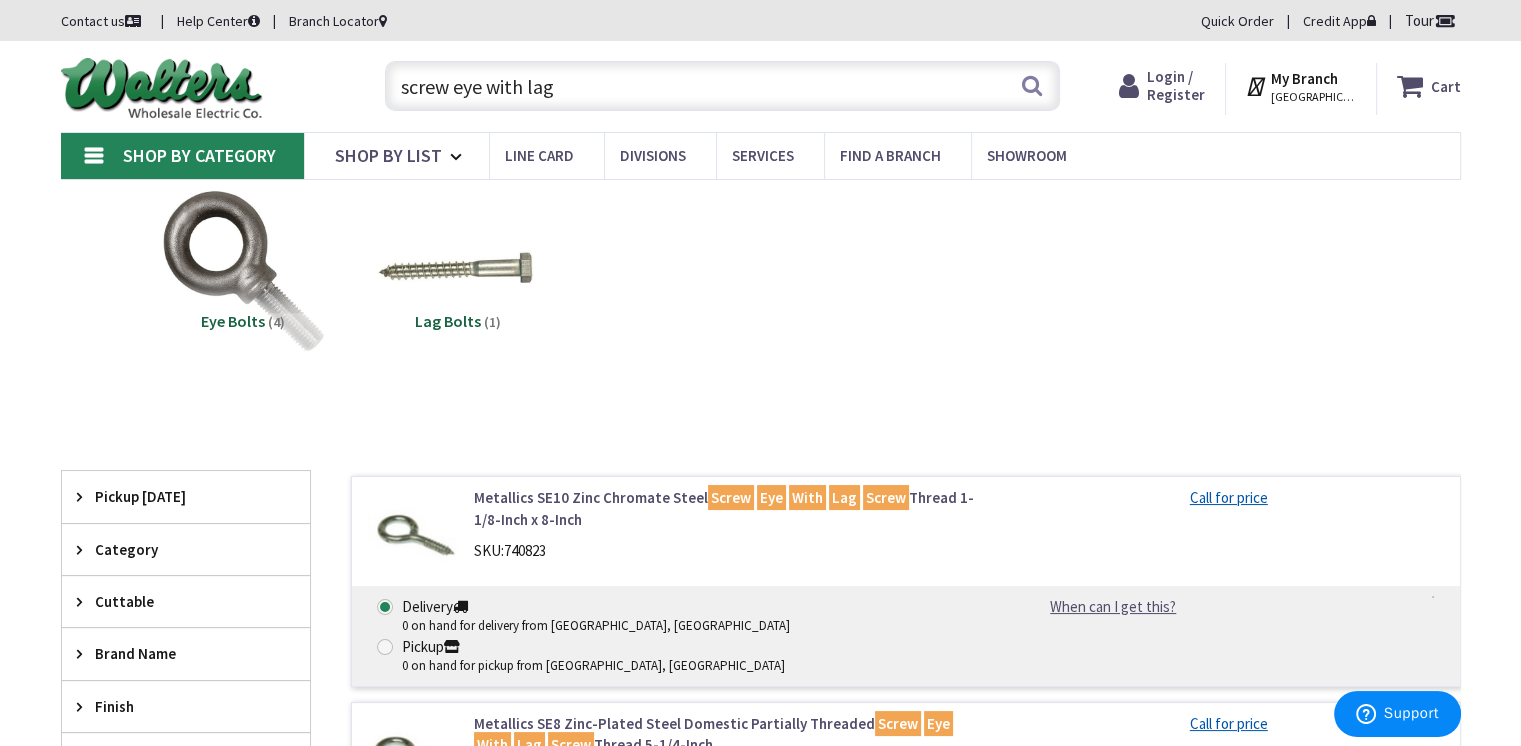 click on "Login / Register" at bounding box center (1176, 85) 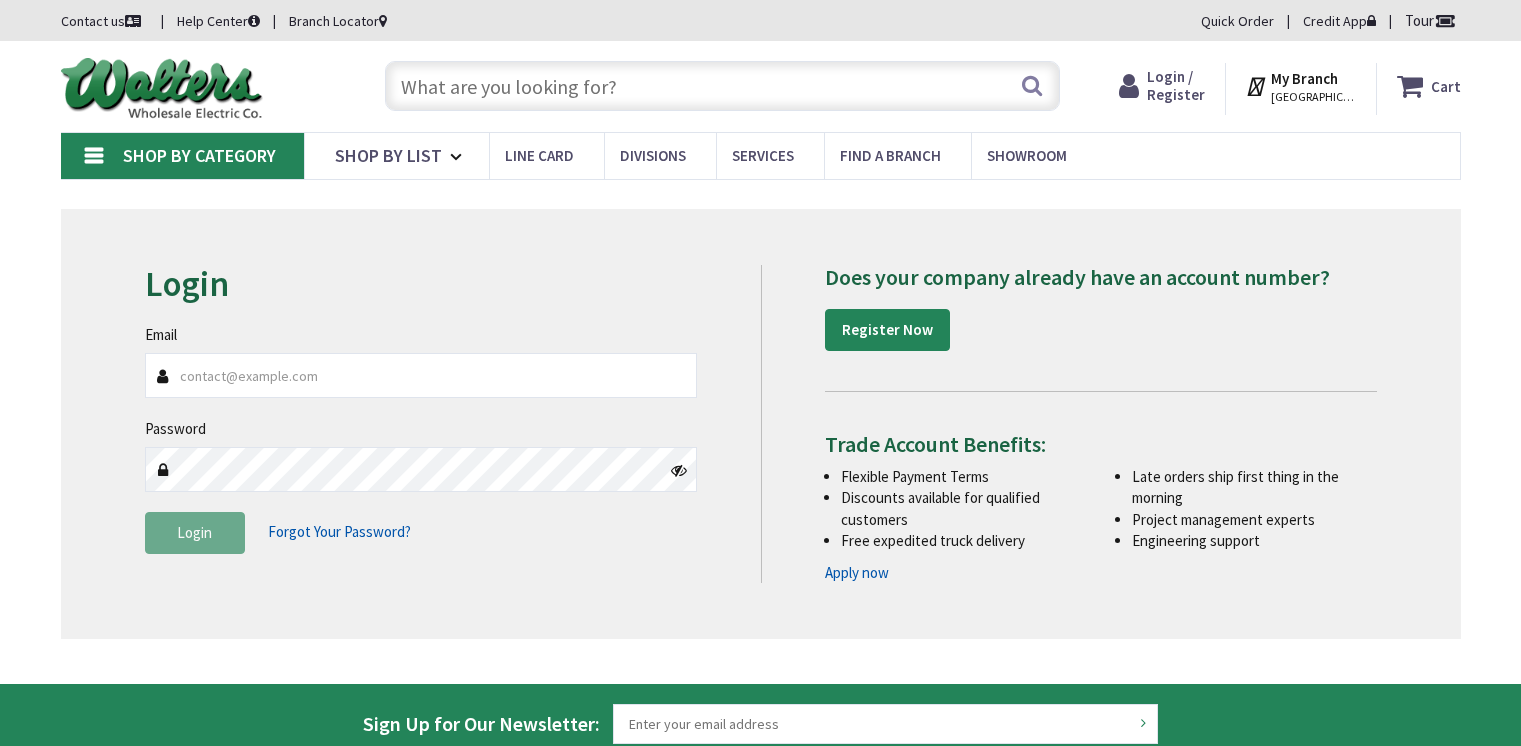 scroll, scrollTop: 0, scrollLeft: 0, axis: both 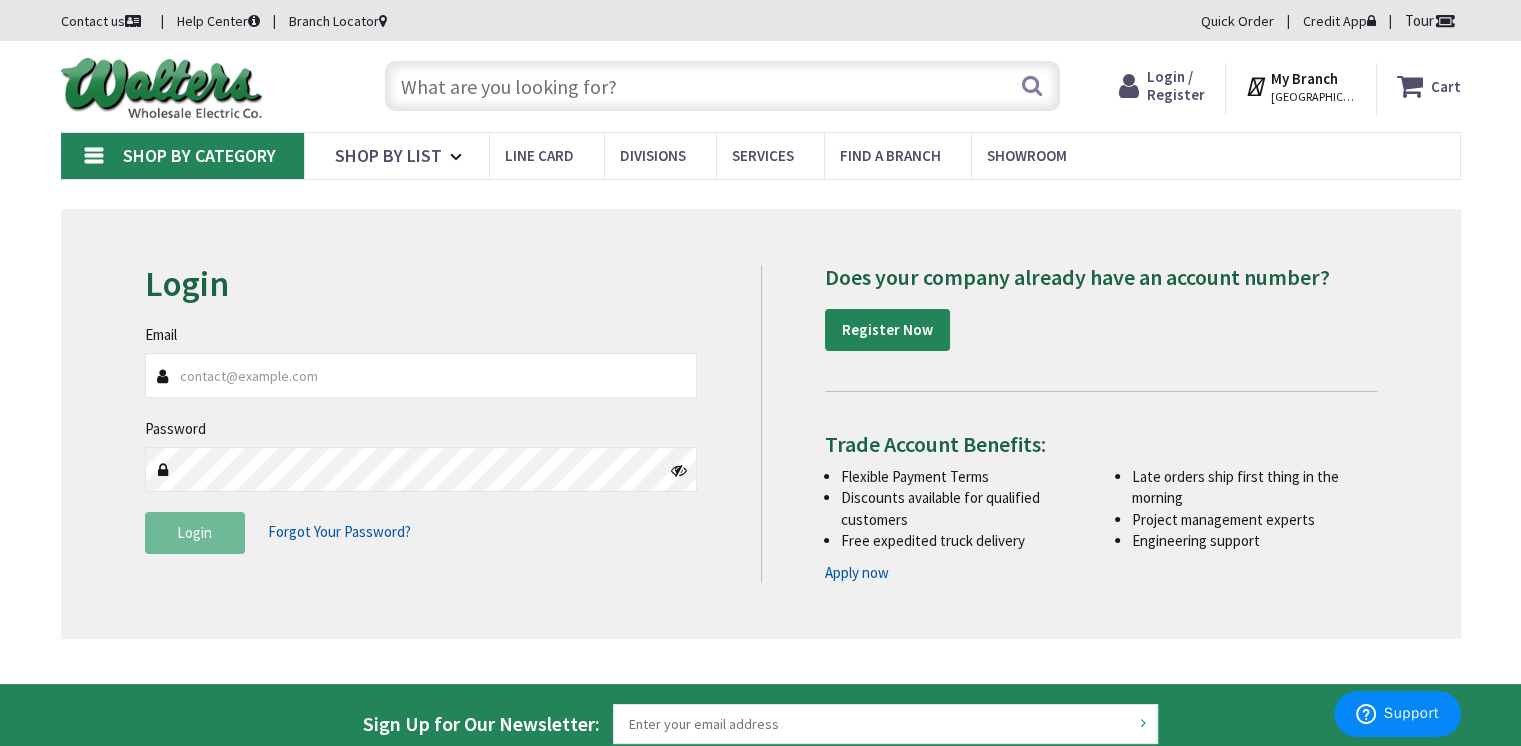 type on "[PERSON_NAME][EMAIL_ADDRESS][DOMAIN_NAME]" 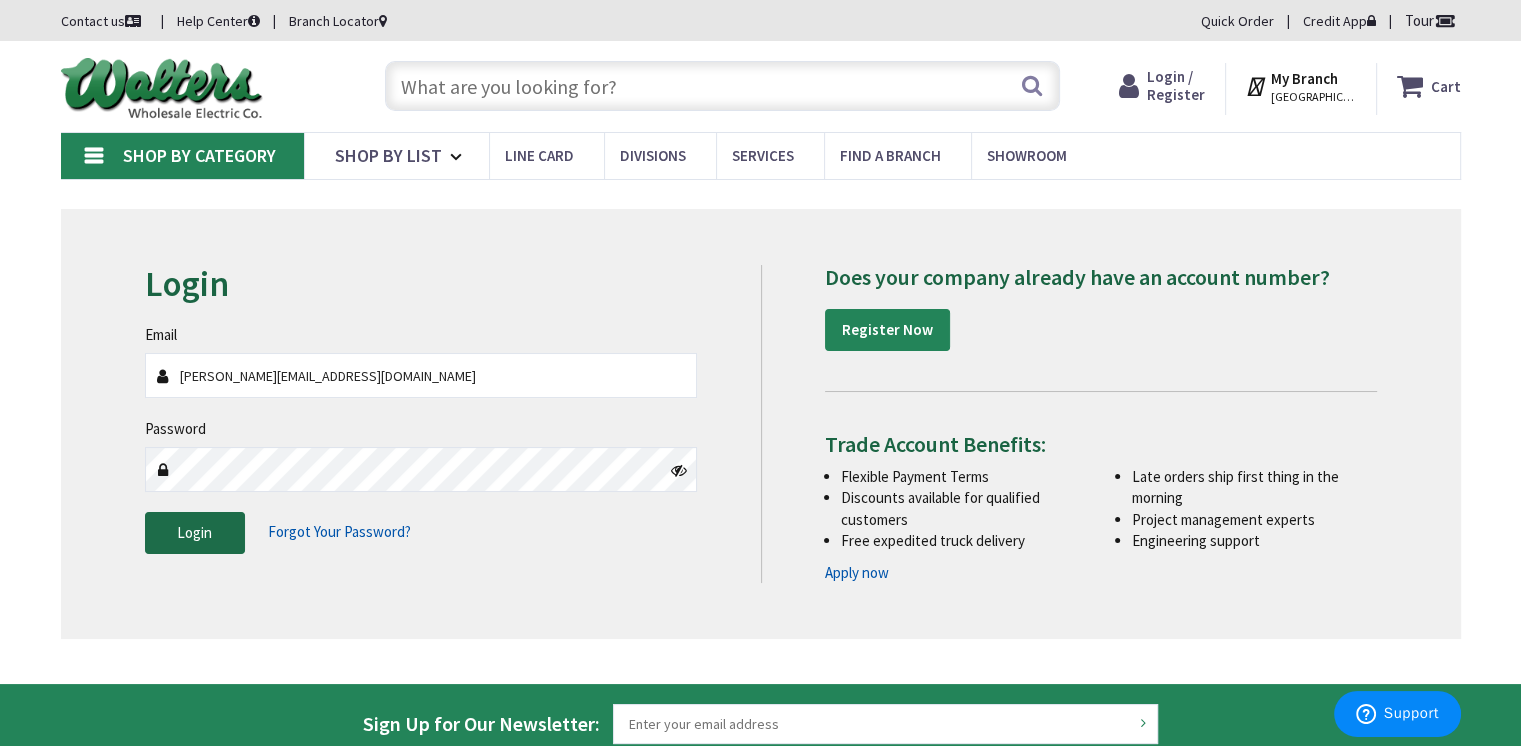 click on "Login" at bounding box center [195, 533] 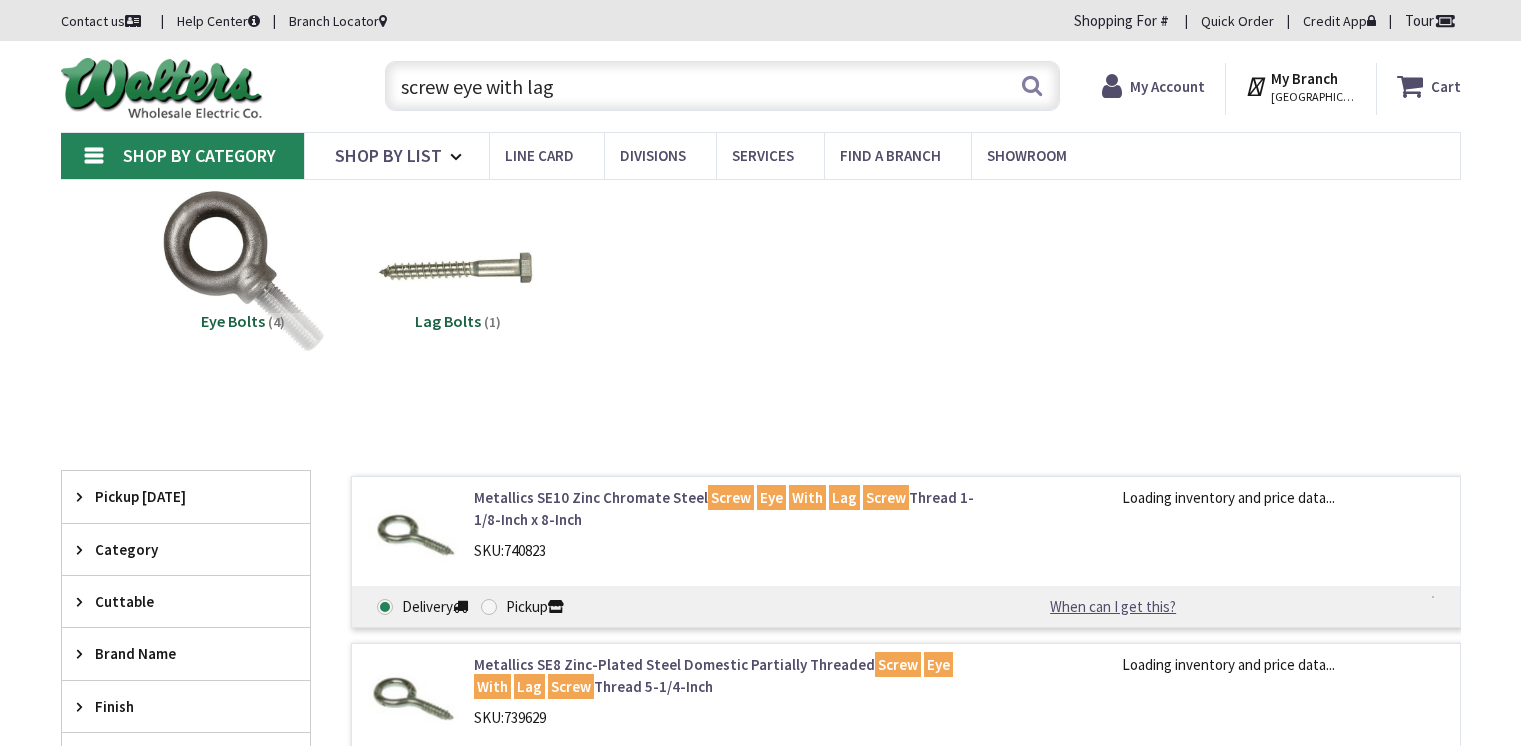 scroll, scrollTop: 0, scrollLeft: 0, axis: both 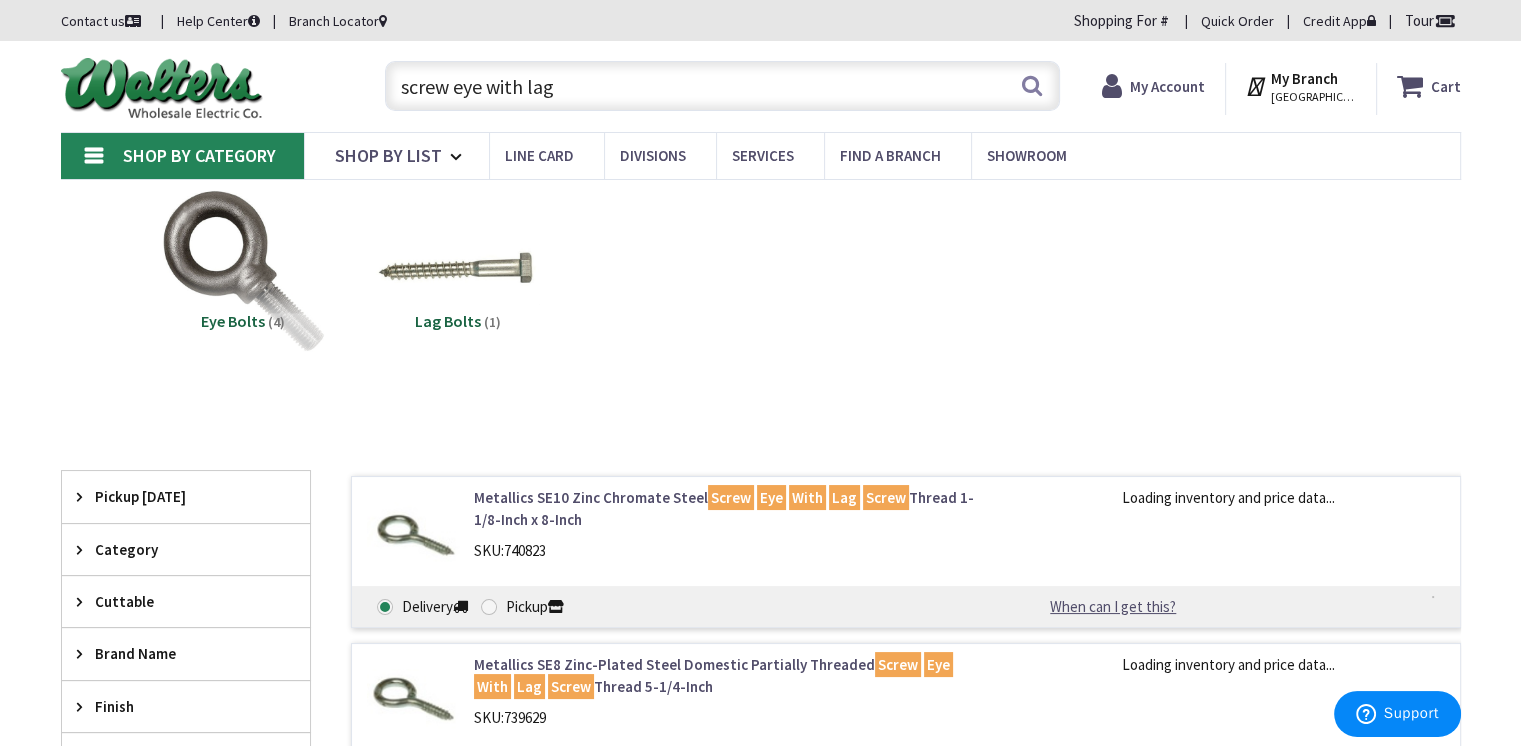 click on "ANAHEIM, CA" at bounding box center (1313, 97) 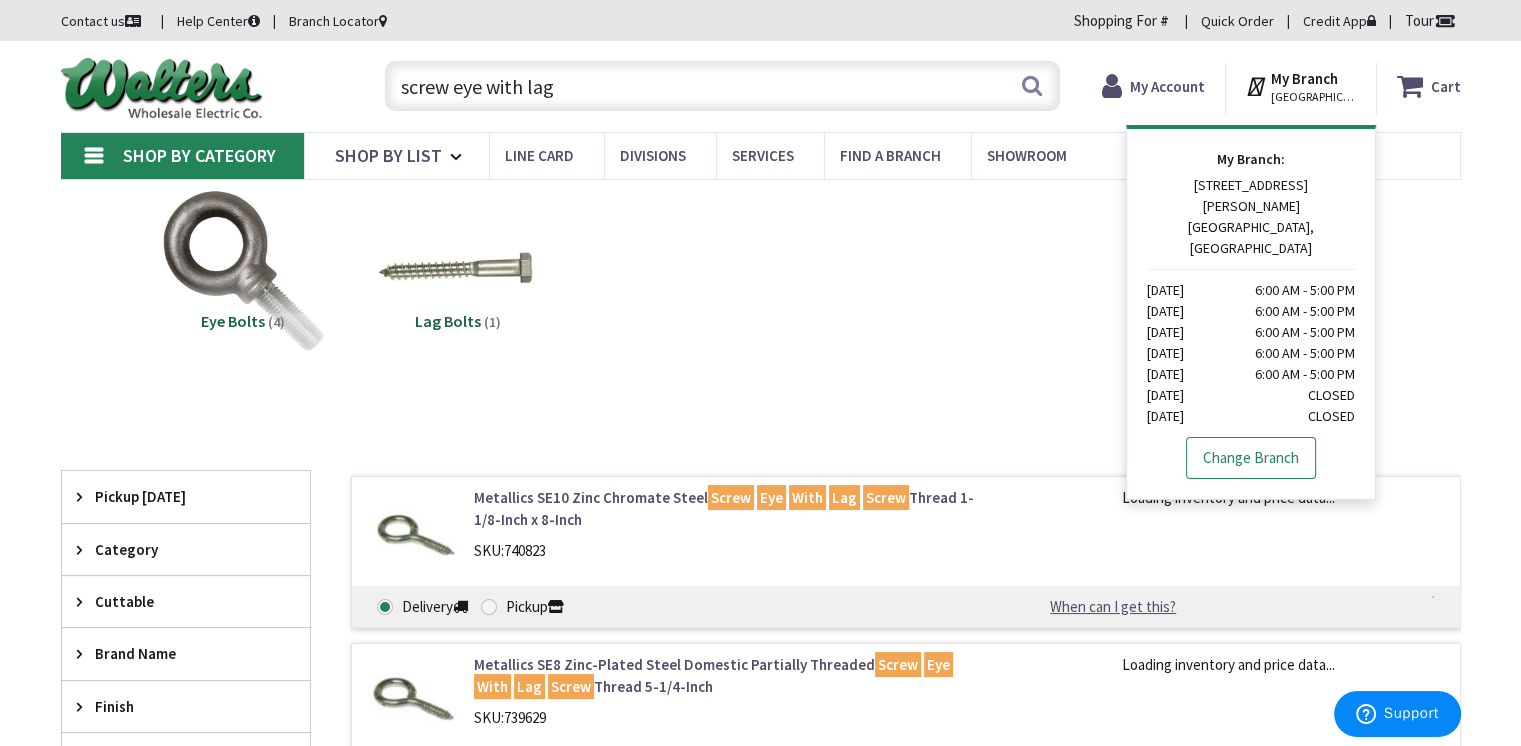click on "Change Branch" at bounding box center (1251, 458) 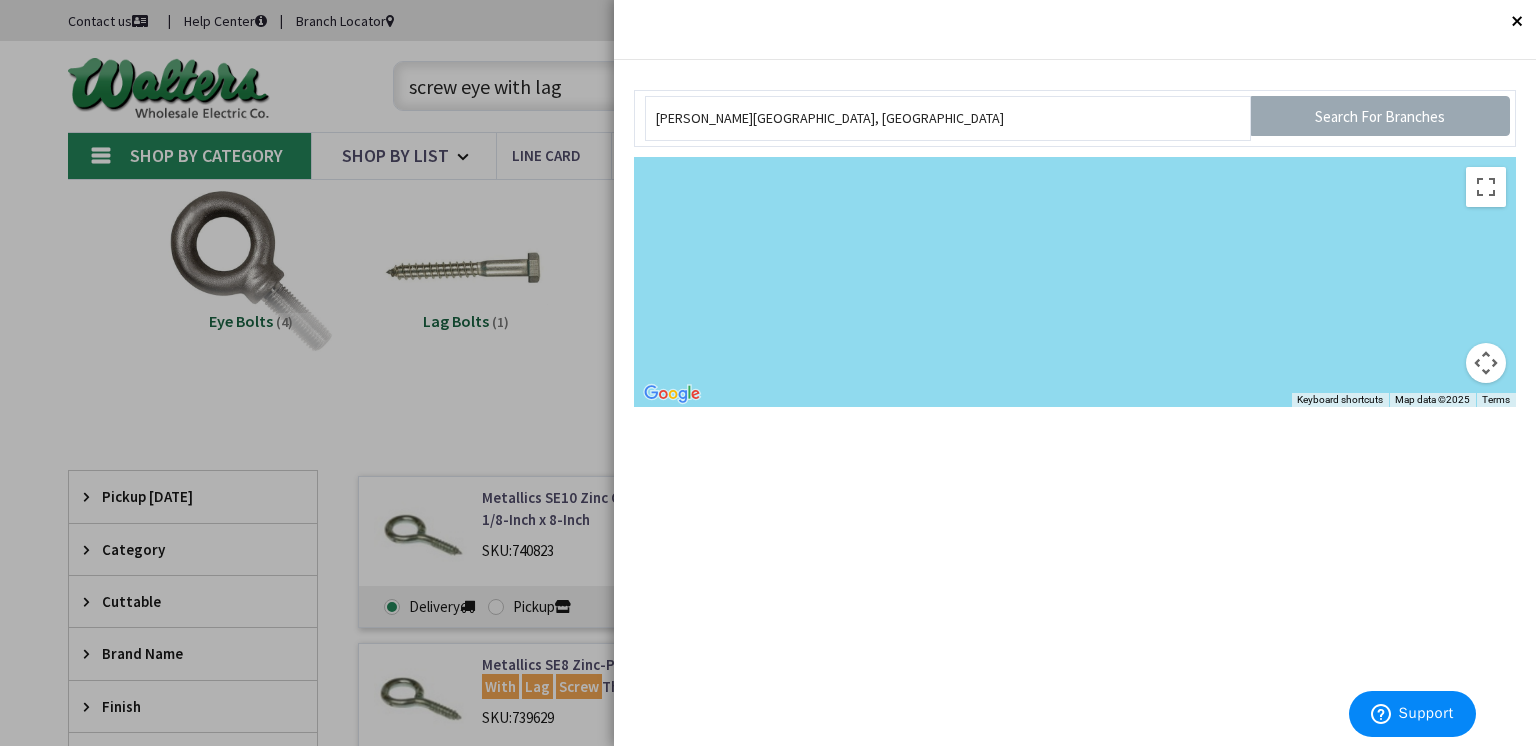 click on "Search For Branches" at bounding box center [1380, 116] 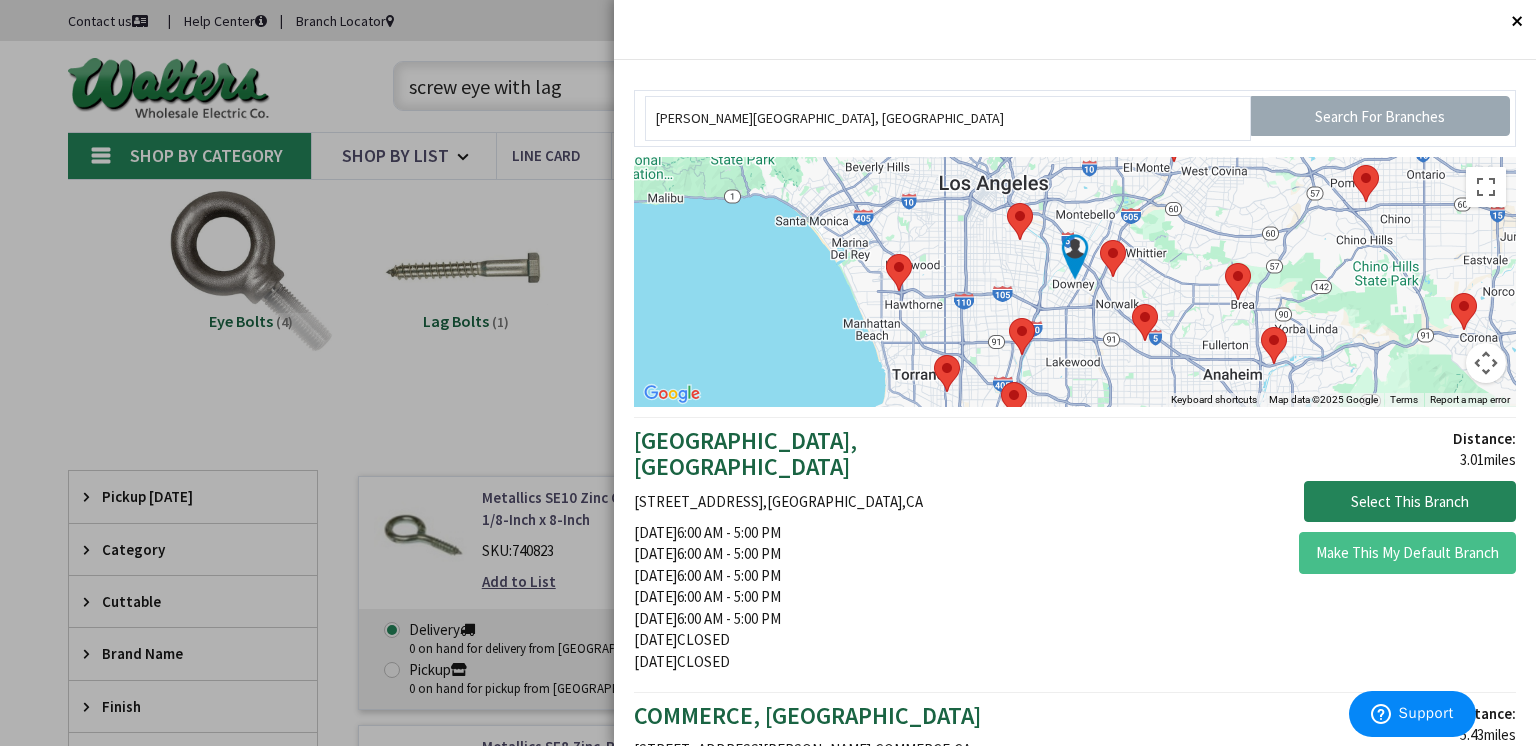 scroll, scrollTop: 0, scrollLeft: 0, axis: both 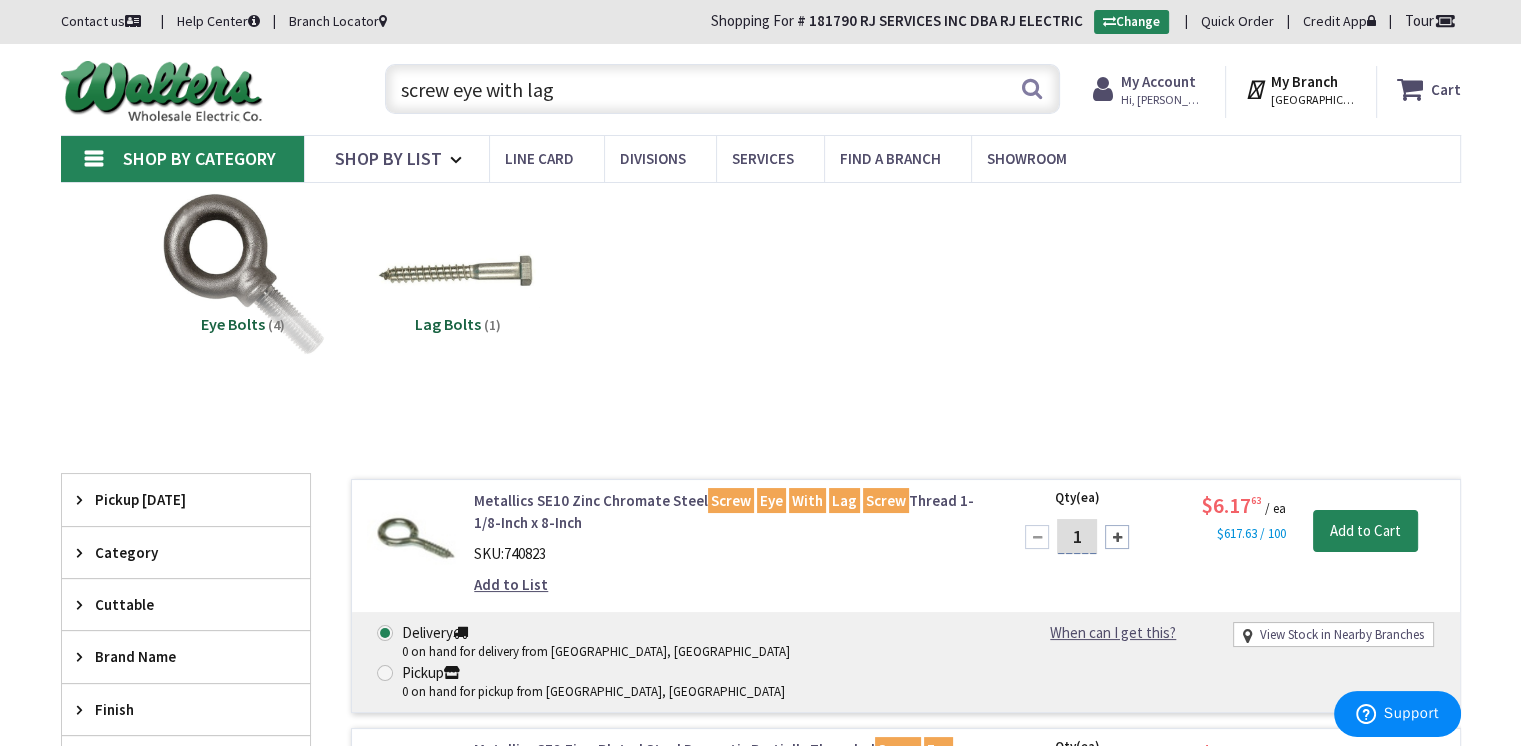 click on "screw eye with lag" at bounding box center (722, 89) 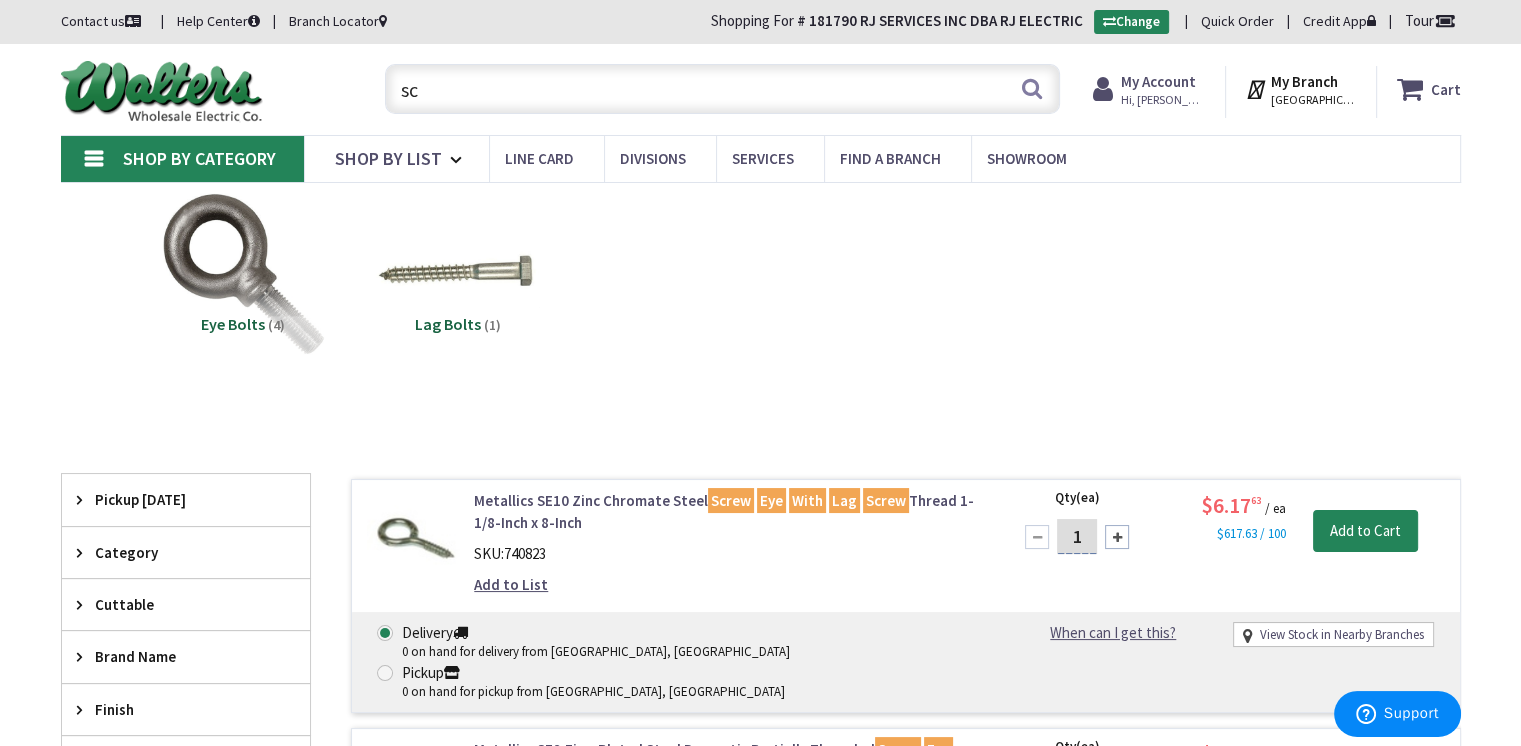 type on "s" 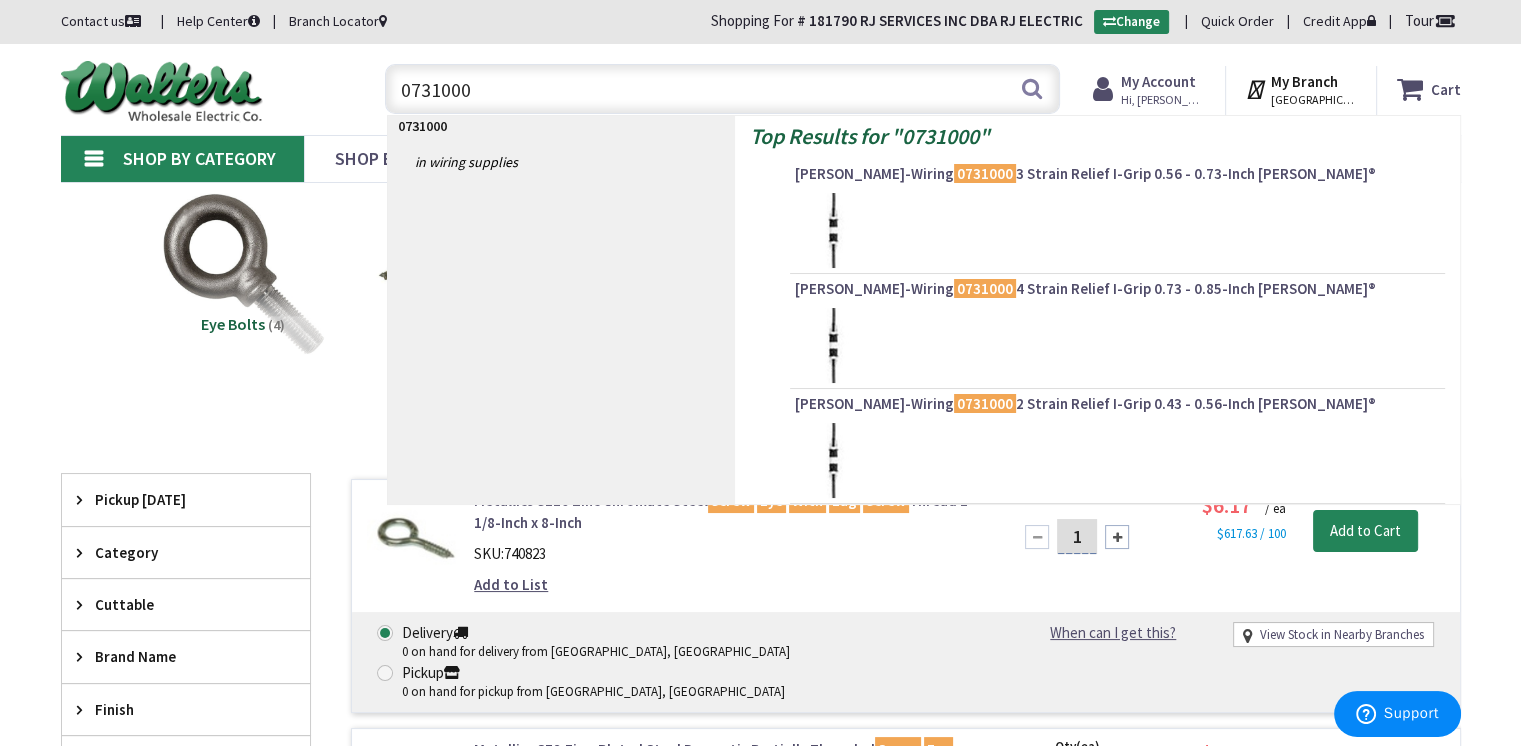 type on "07310004" 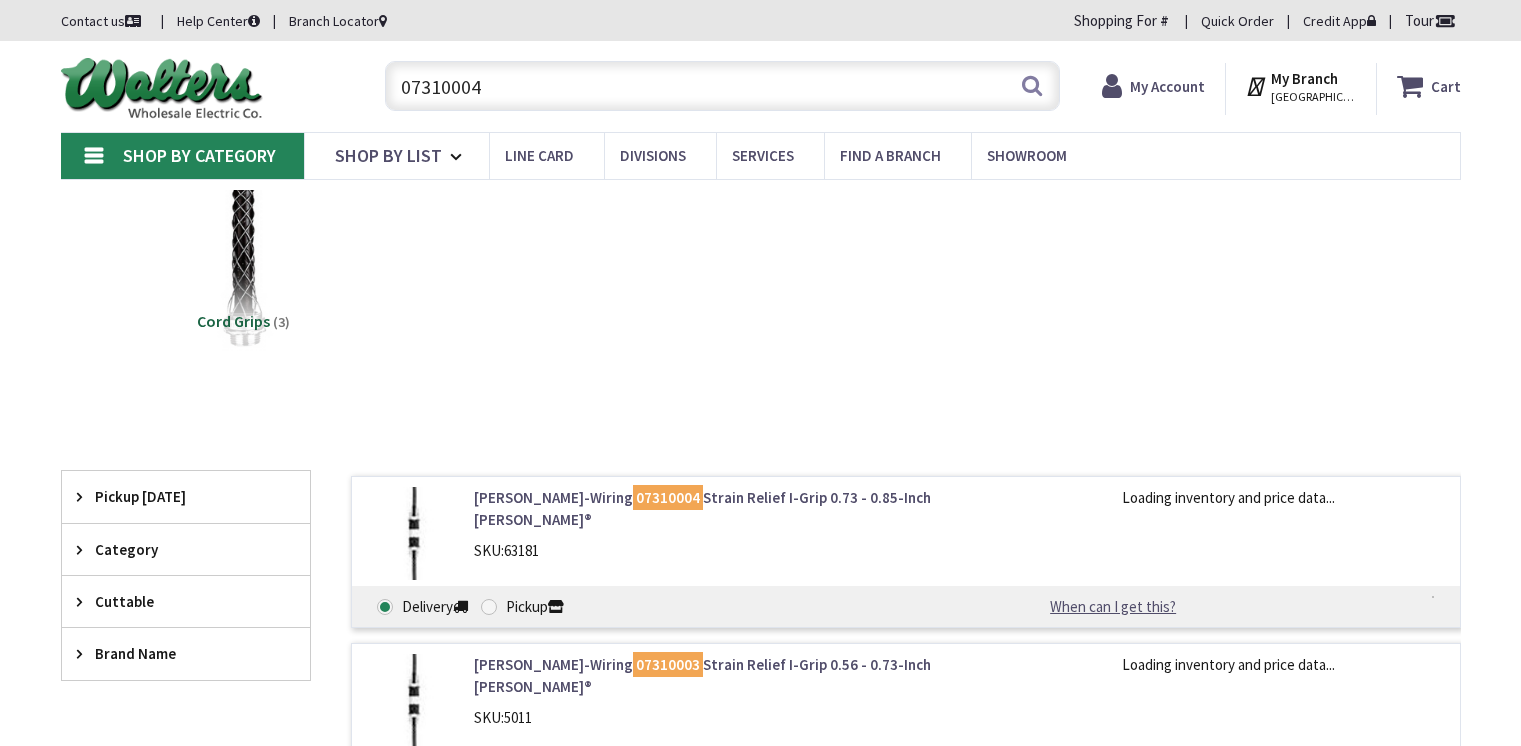 scroll, scrollTop: 0, scrollLeft: 0, axis: both 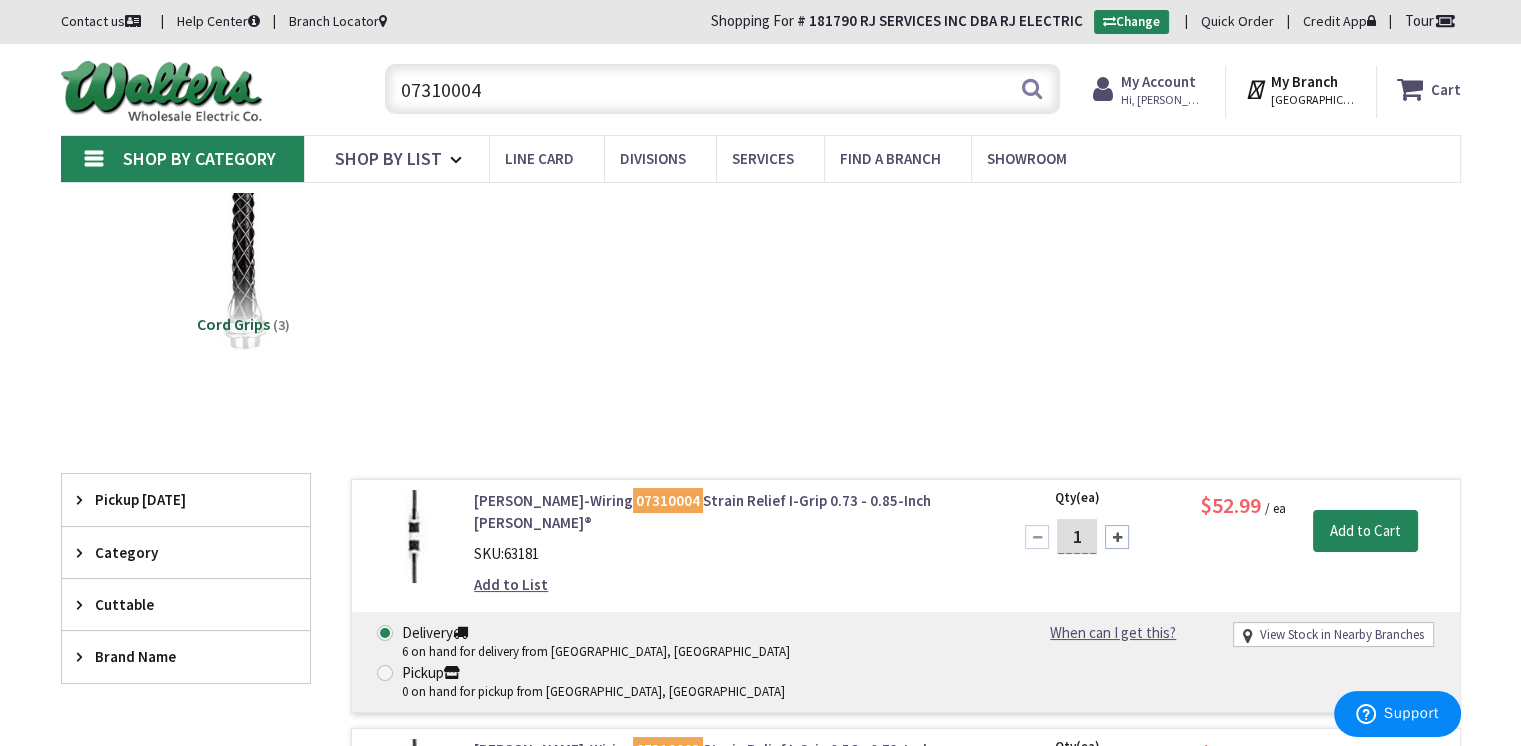 click on "07310004" at bounding box center [722, 89] 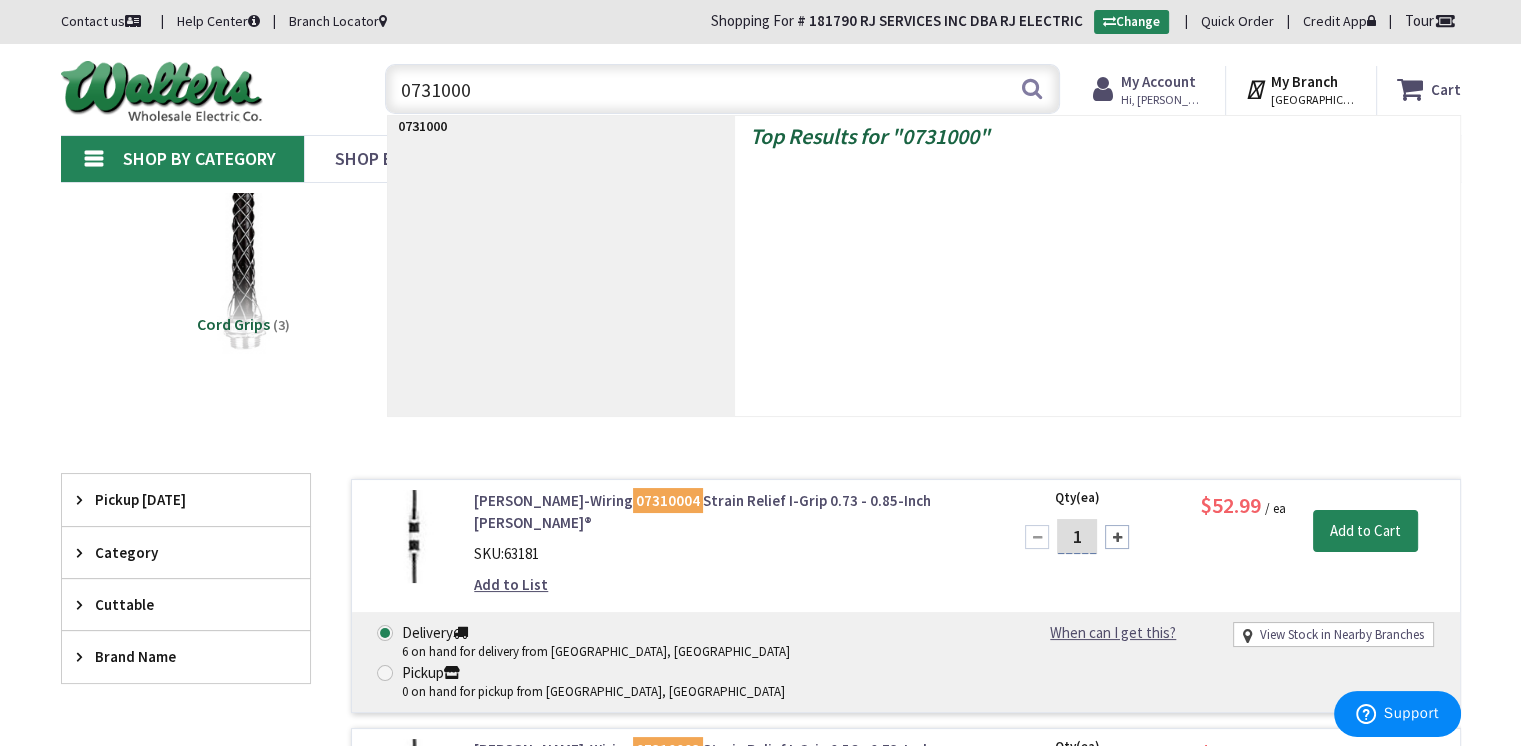 type on "07310005" 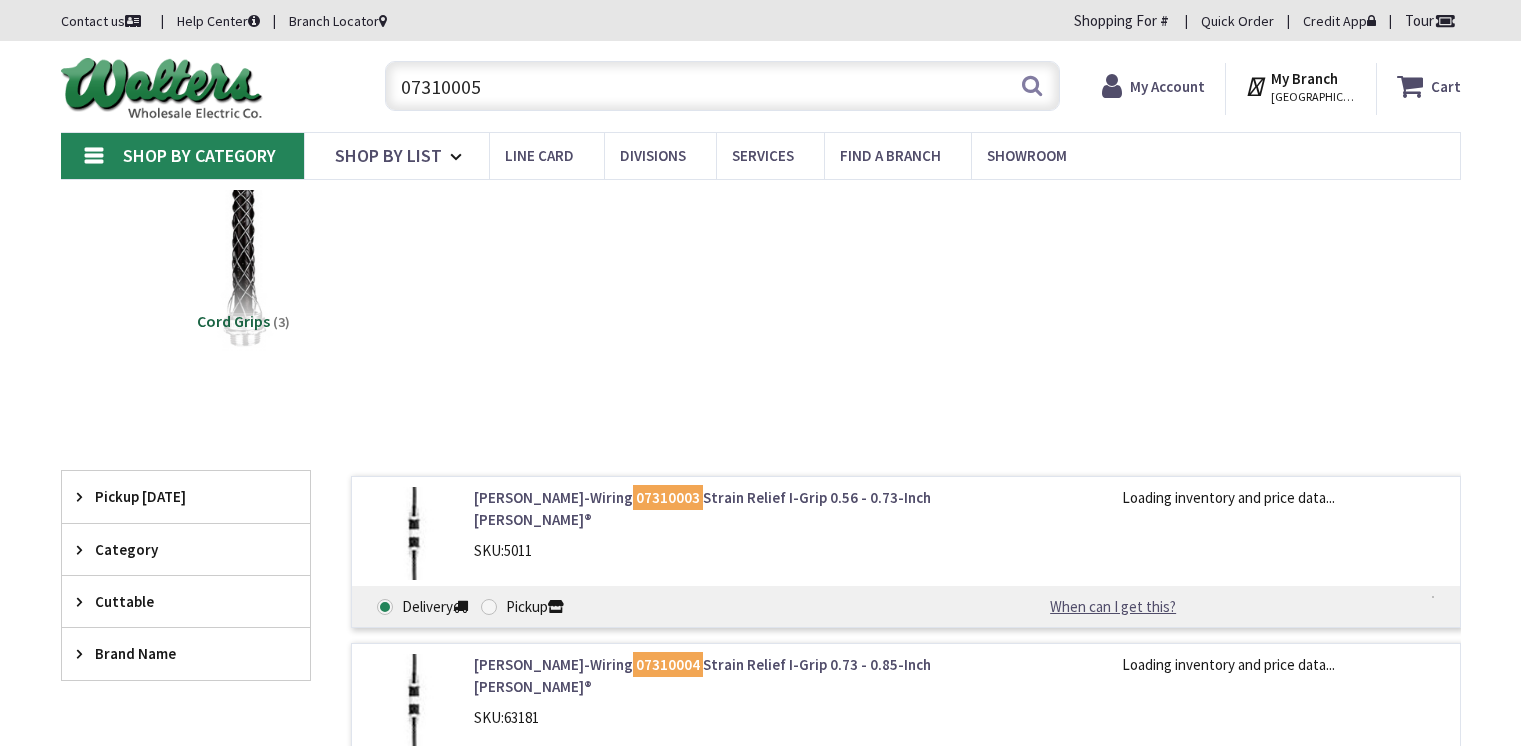 scroll, scrollTop: 0, scrollLeft: 0, axis: both 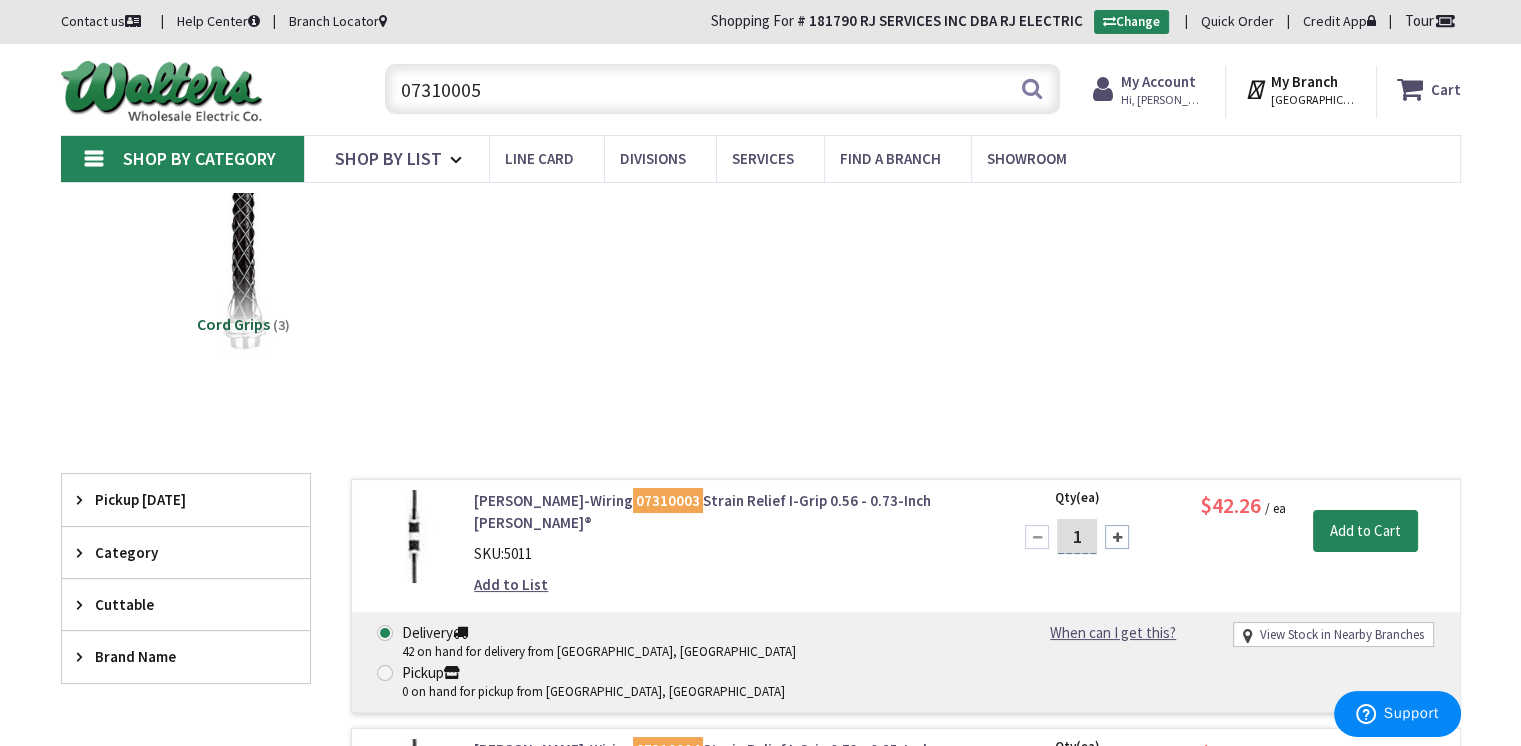 click on "07310005" at bounding box center [722, 89] 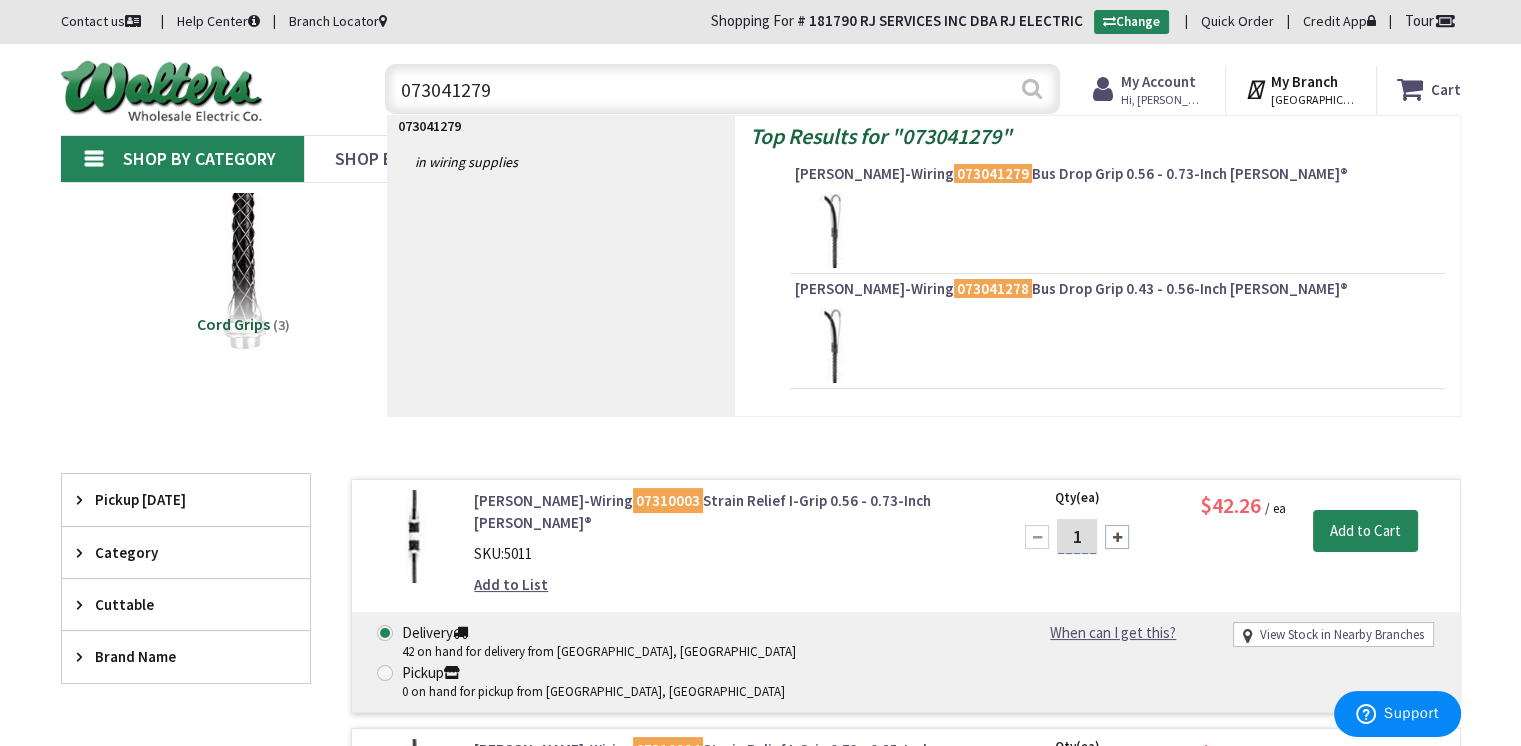 type on "073041279" 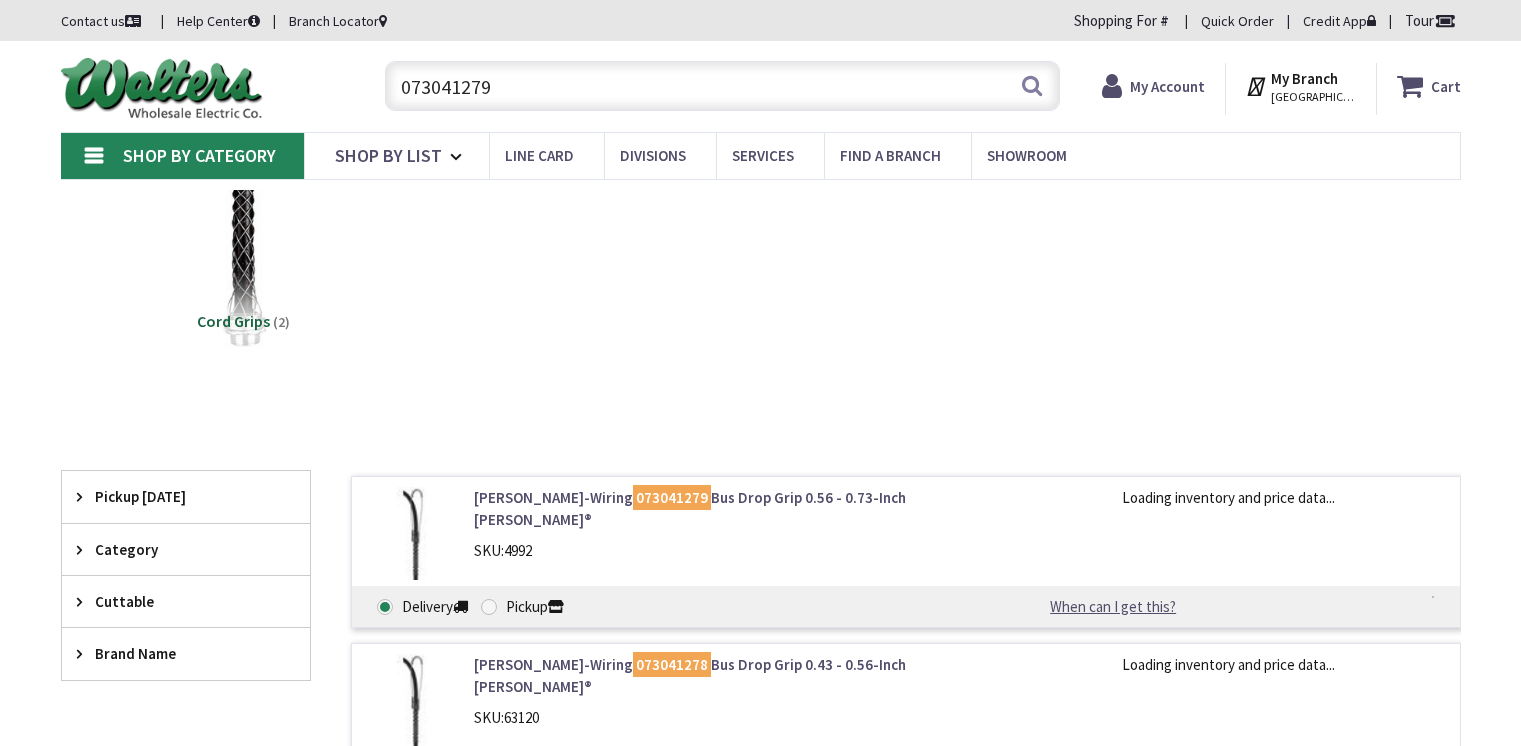 scroll, scrollTop: 0, scrollLeft: 0, axis: both 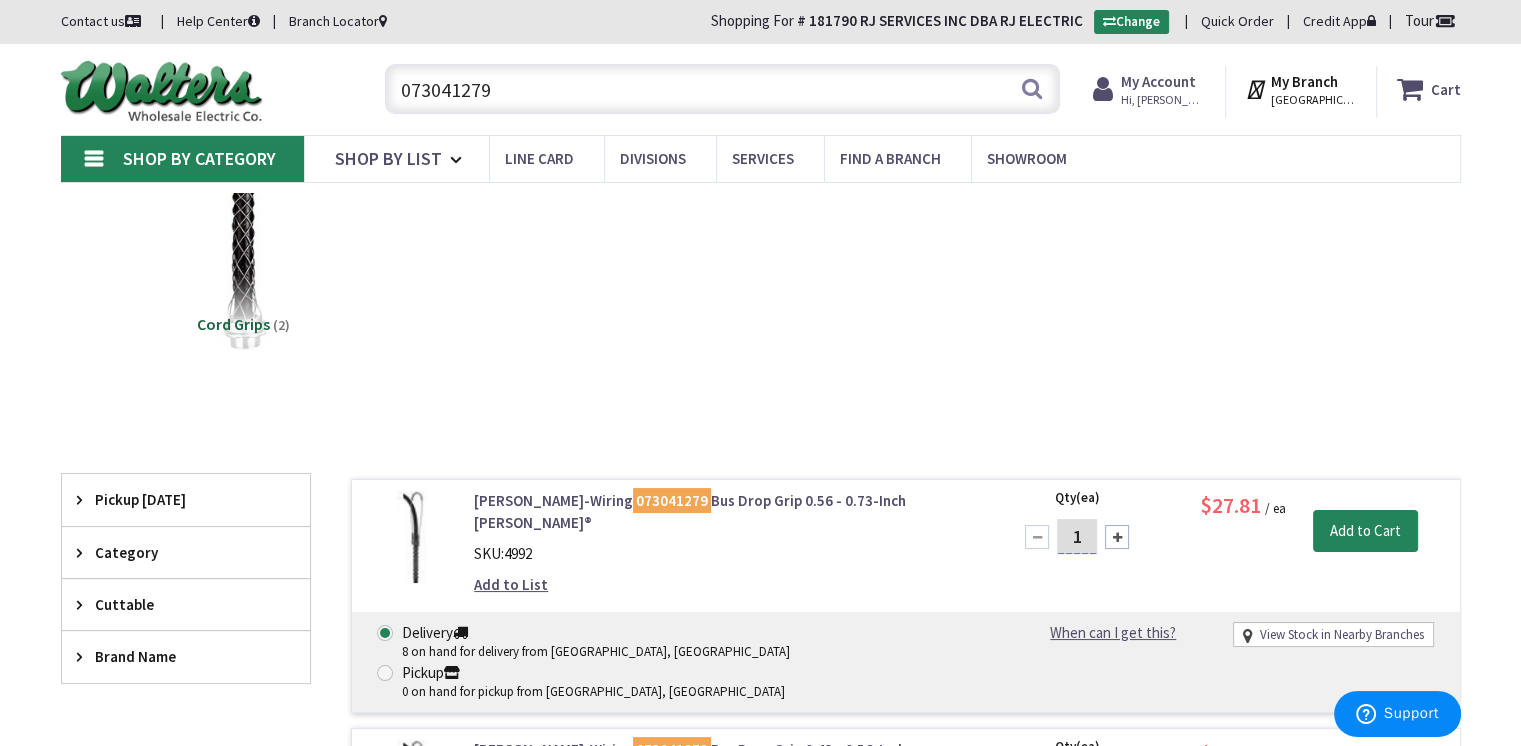 click on "073041279" at bounding box center [722, 89] 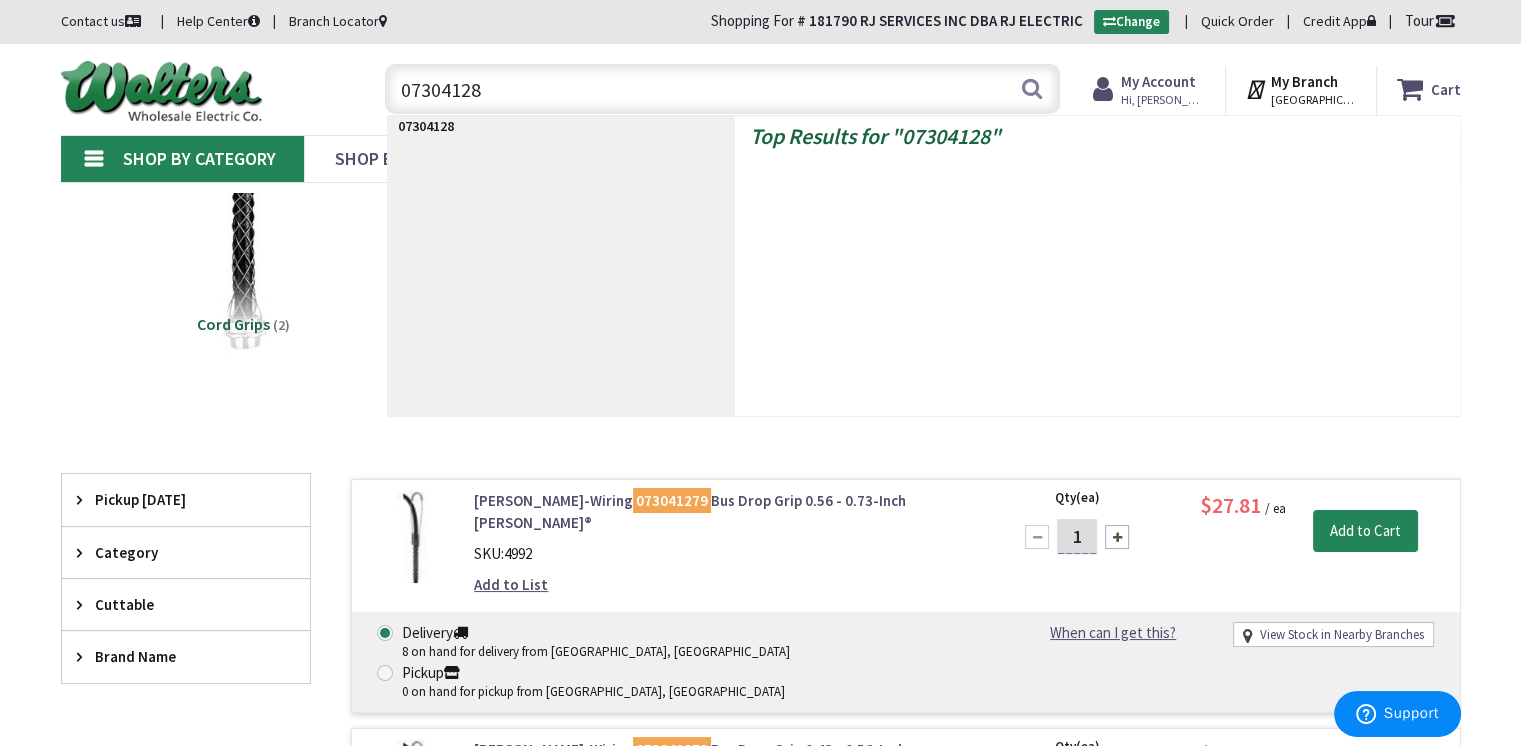type on "073041280" 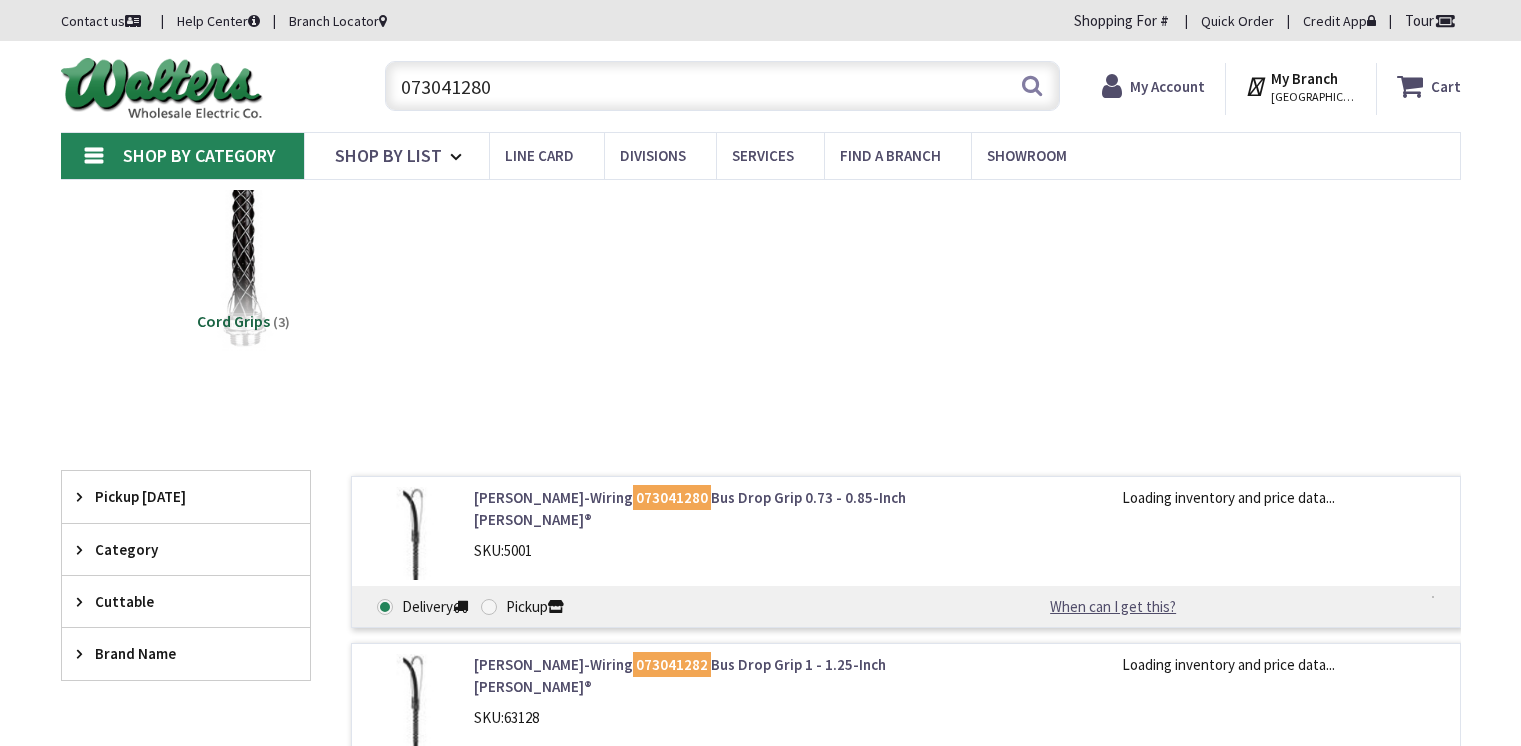 scroll, scrollTop: 0, scrollLeft: 0, axis: both 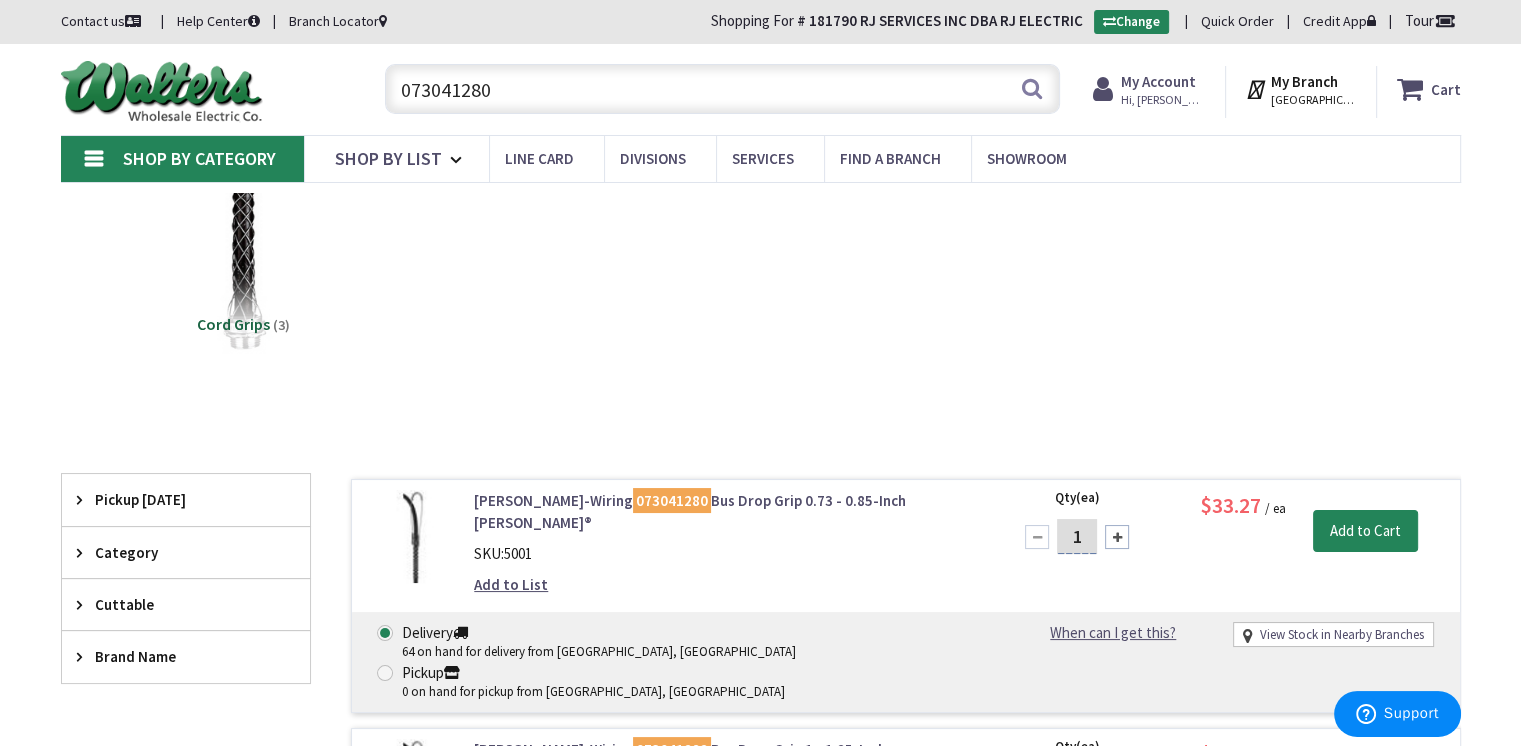 click on "073041280" at bounding box center [722, 89] 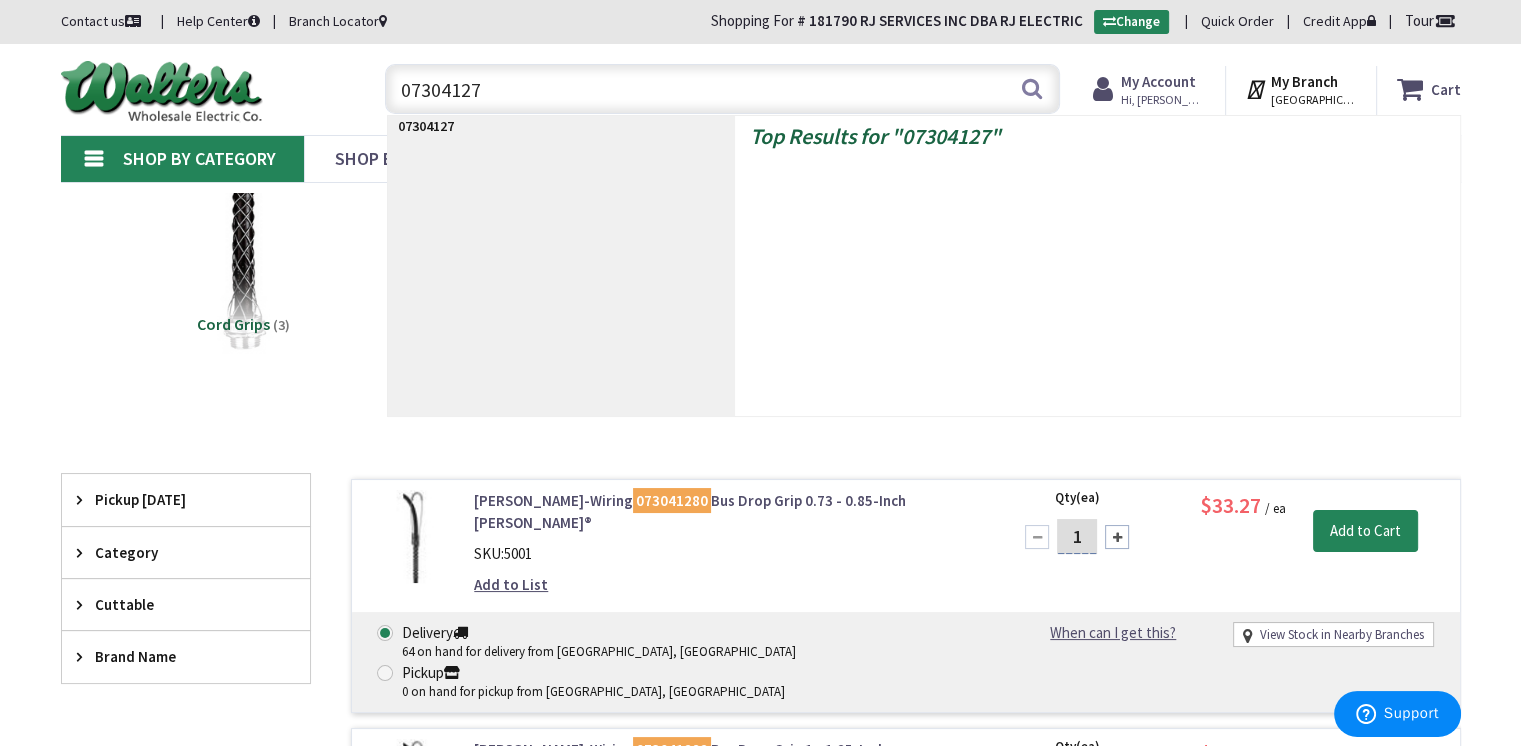 type on "073041279" 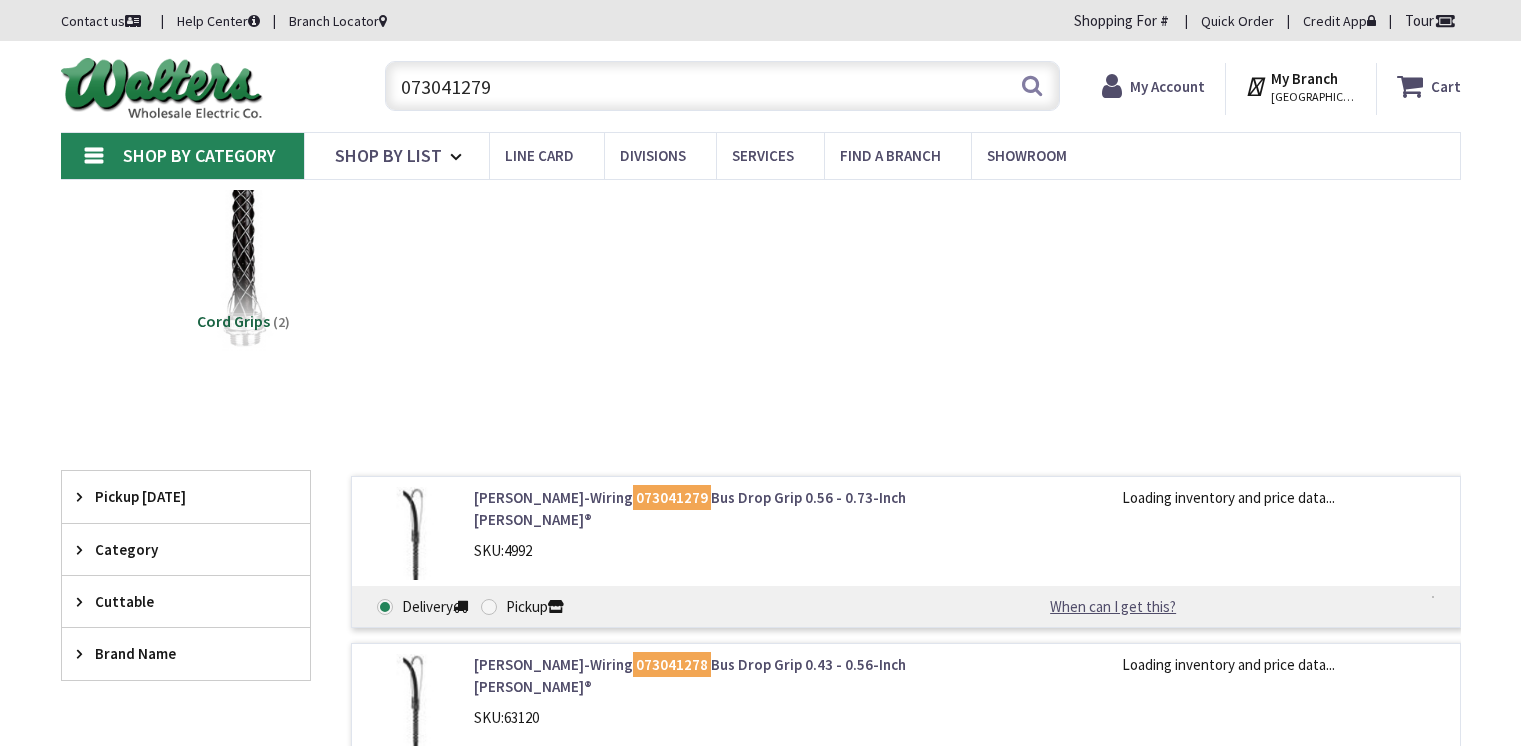 scroll, scrollTop: 0, scrollLeft: 0, axis: both 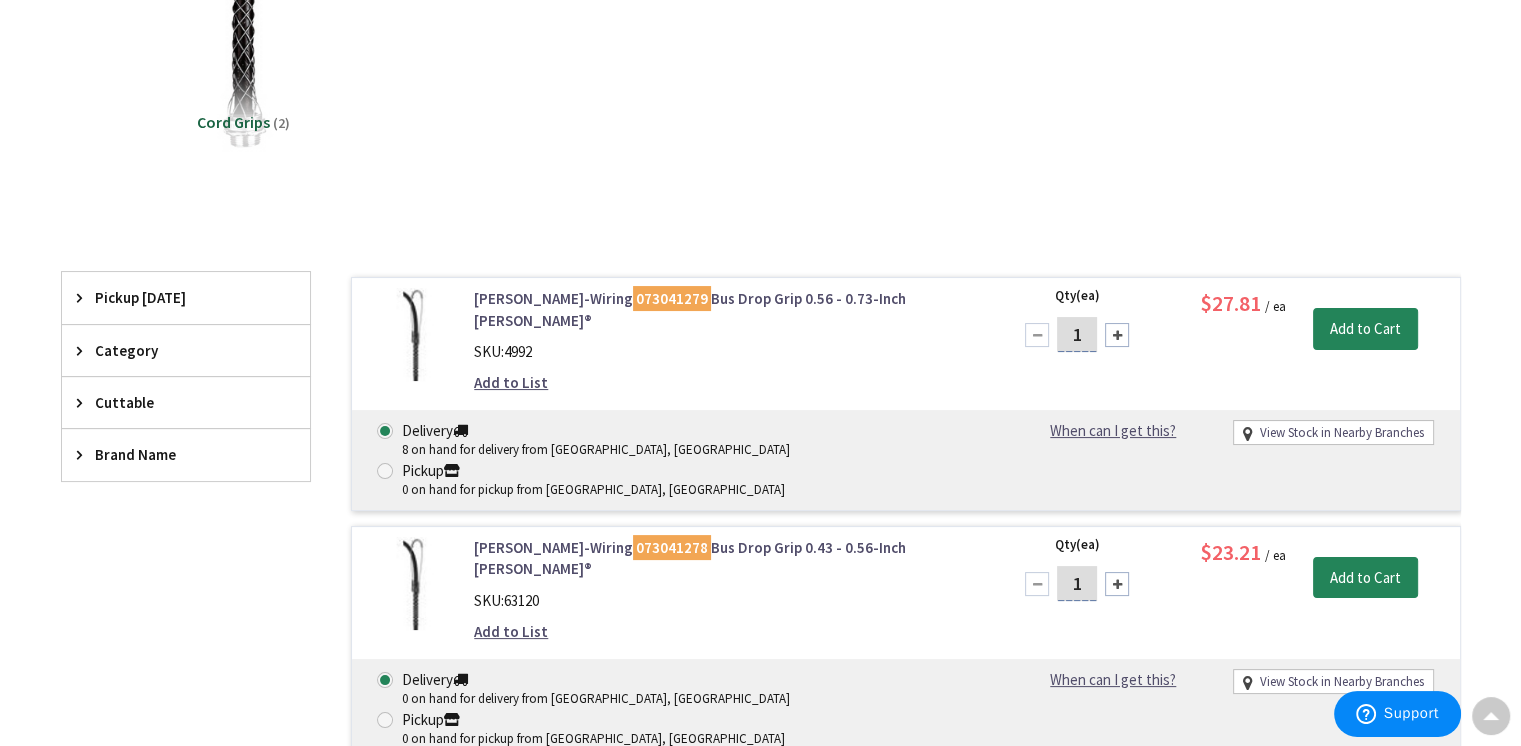 click on "Hubbell-Wiring  073041279  Bus Drop Grip 0.56 - 0.73-Inch Kellems®" at bounding box center [728, 309] 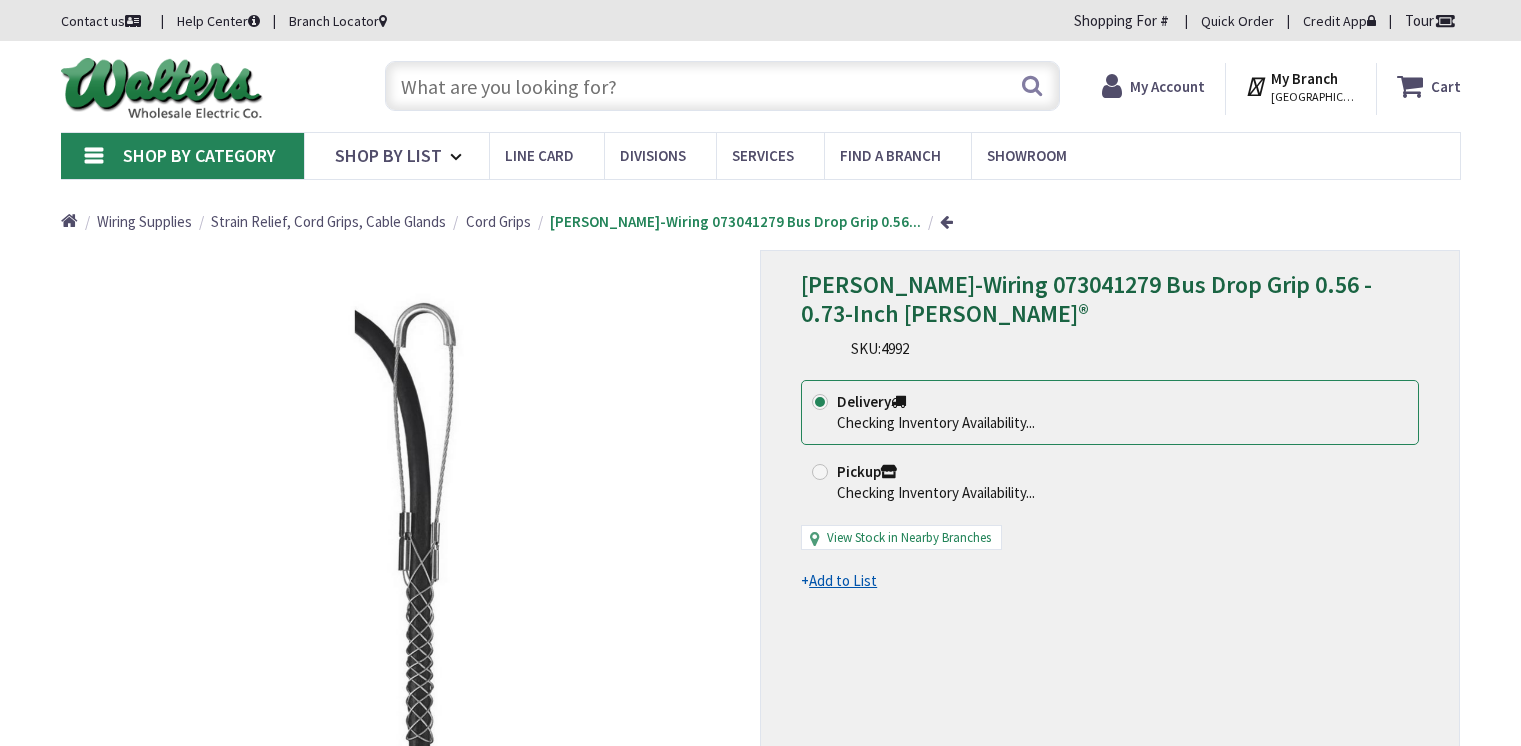 scroll, scrollTop: 0, scrollLeft: 0, axis: both 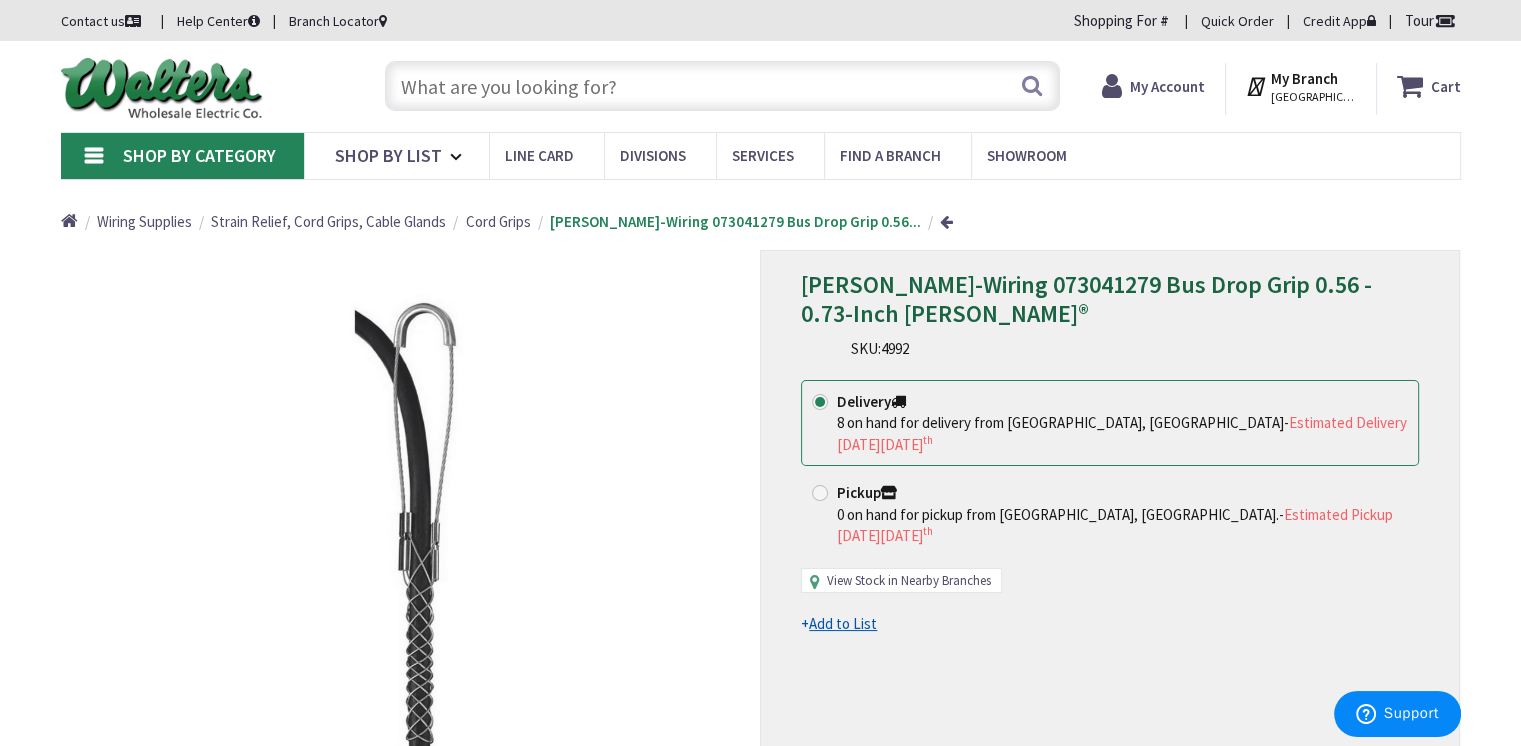 click on "View Stock in Nearby Branches" at bounding box center [909, 581] 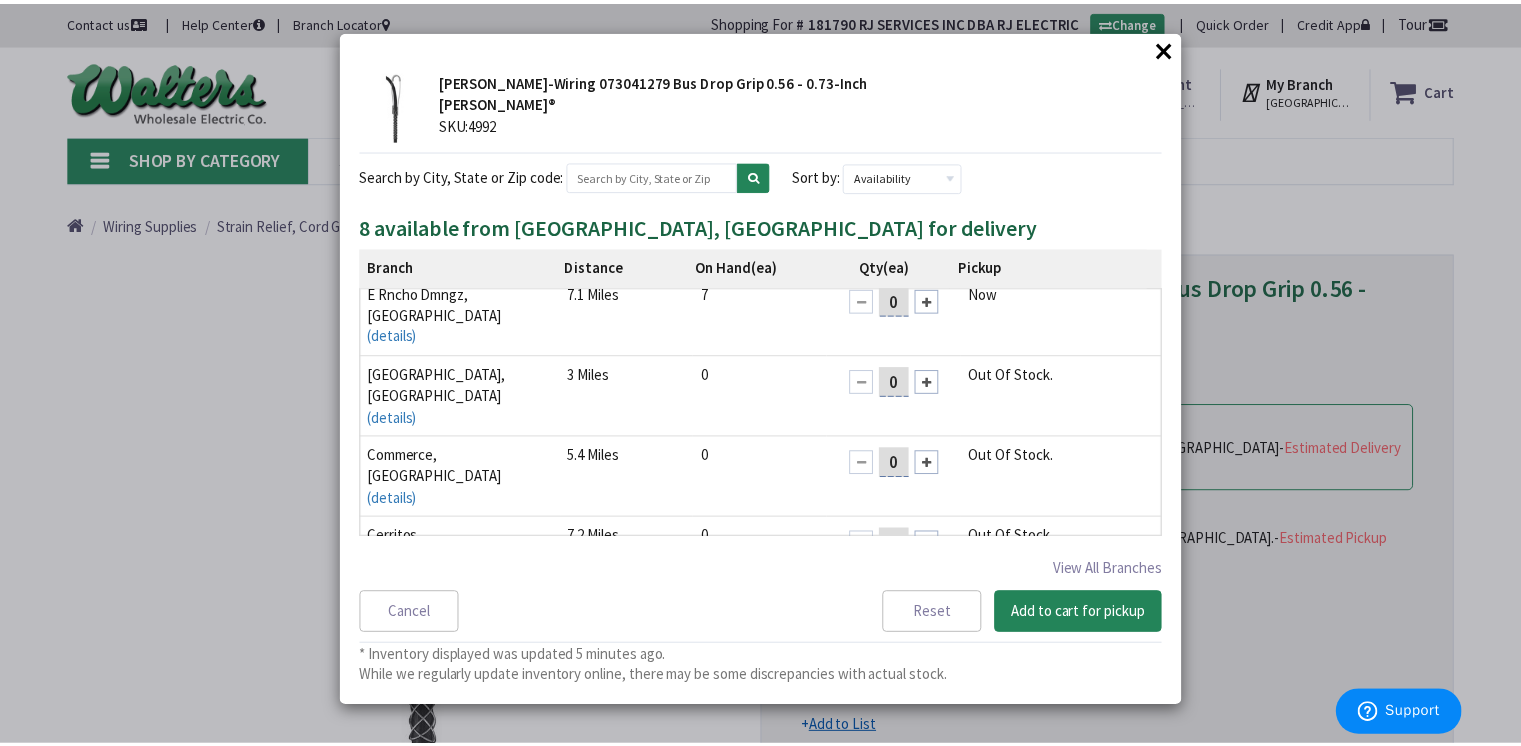 scroll, scrollTop: 0, scrollLeft: 0, axis: both 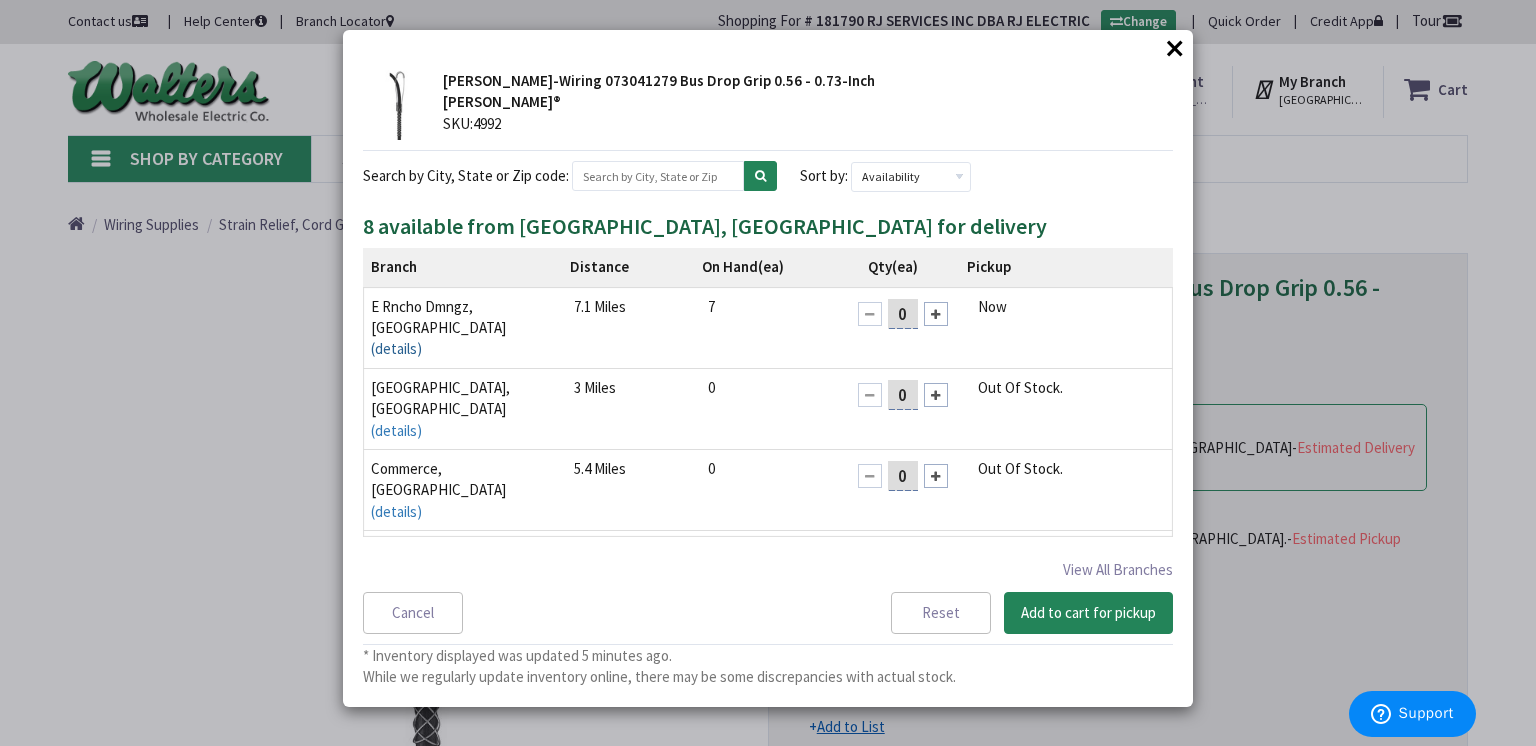 click on "(details)" at bounding box center [396, 348] 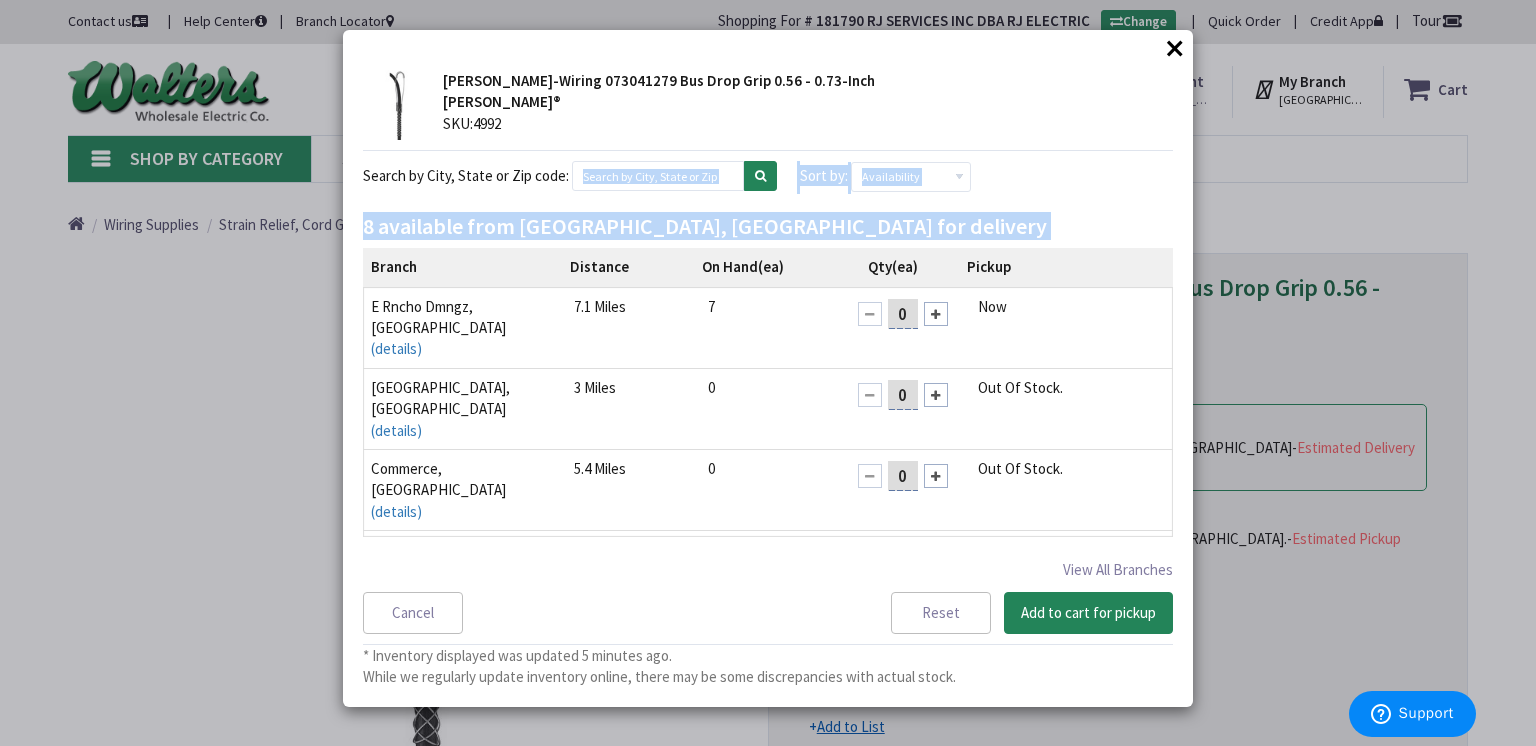 drag, startPoint x: 707, startPoint y: 187, endPoint x: 615, endPoint y: 190, distance: 92.0489 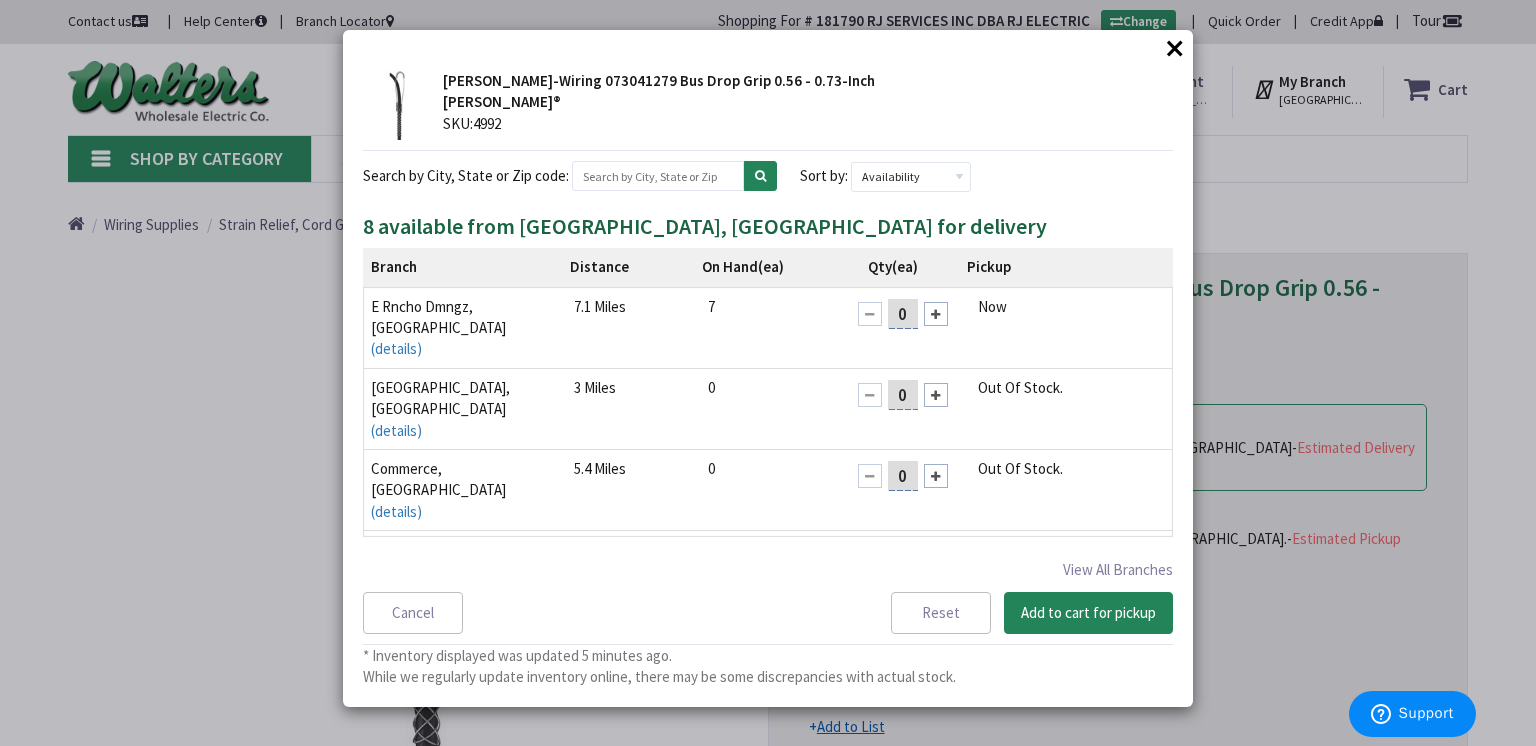 click on "×
[PERSON_NAME]-Wiring 073041279 Bus Drop Grip 0.56 - 0.73-Inch [PERSON_NAME]®
SKU:  4992" at bounding box center [768, 110] 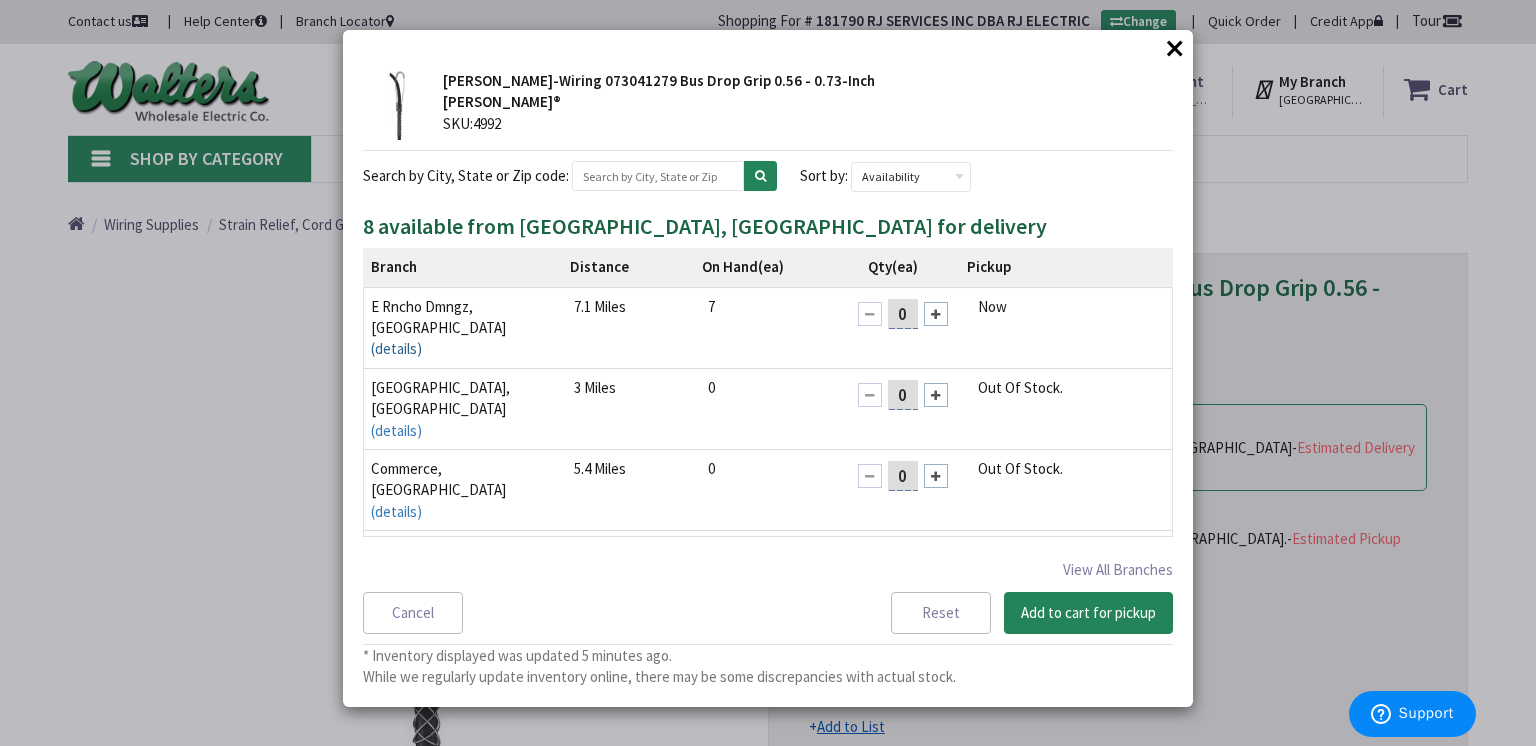 click on "(details)" at bounding box center [396, 348] 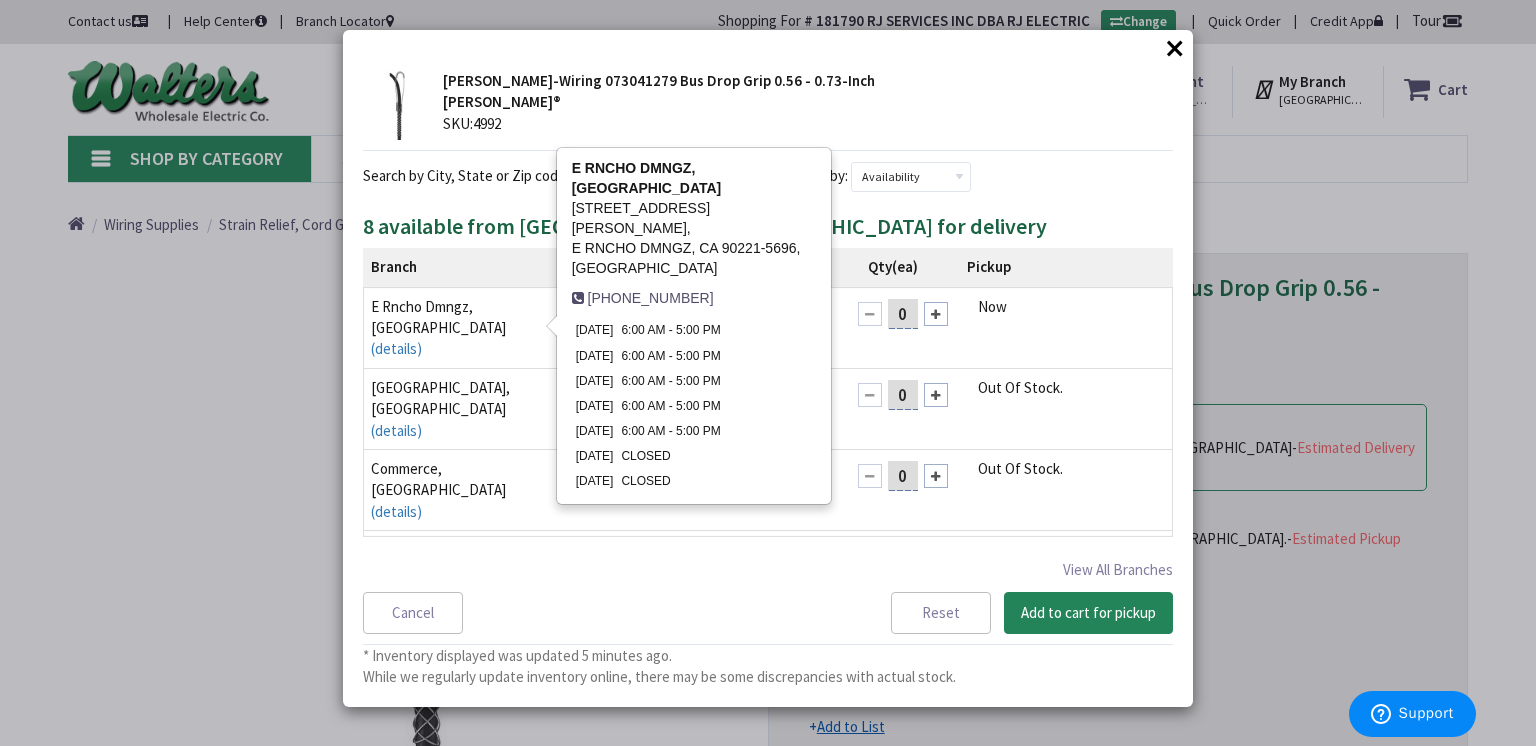click on "×" at bounding box center [1175, 48] 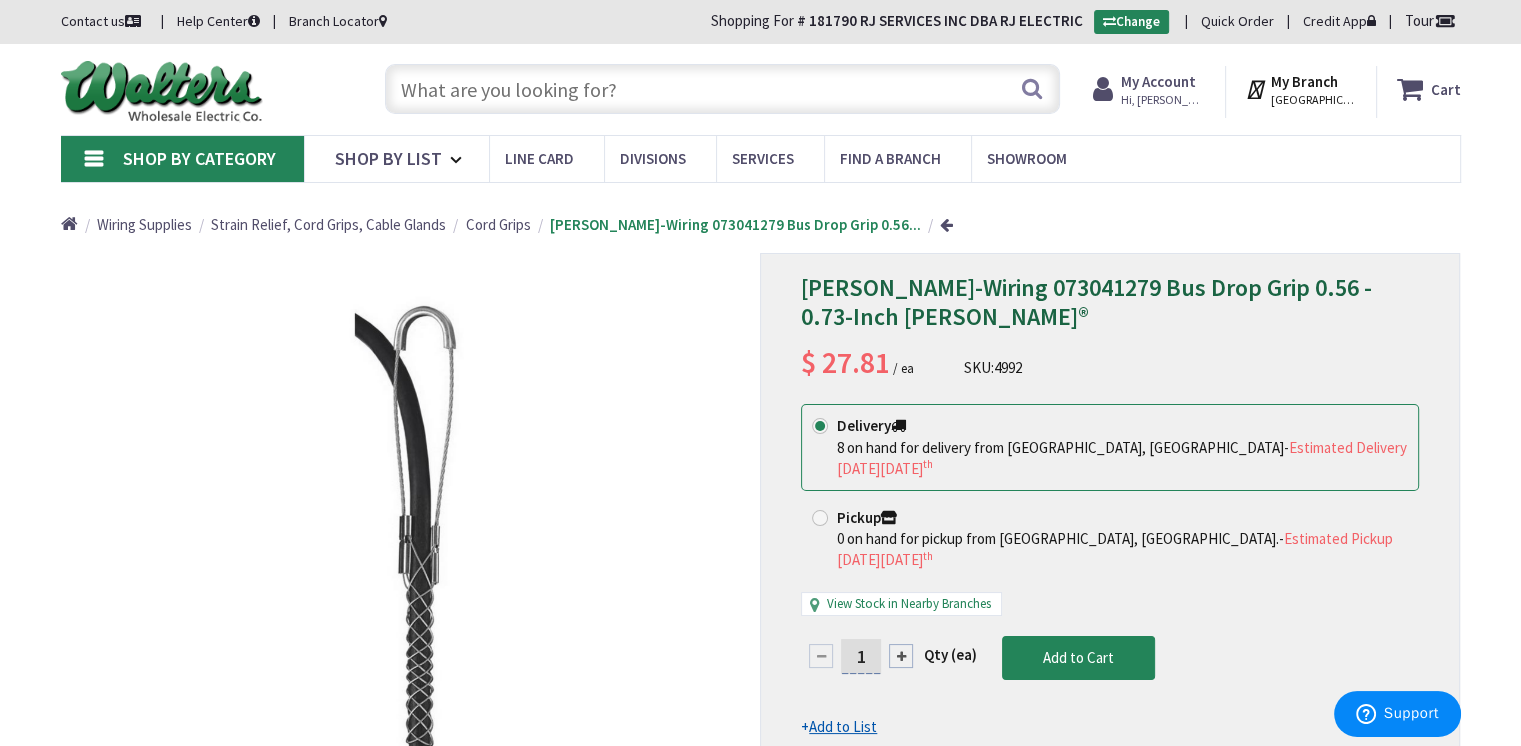 click at bounding box center [722, 89] 